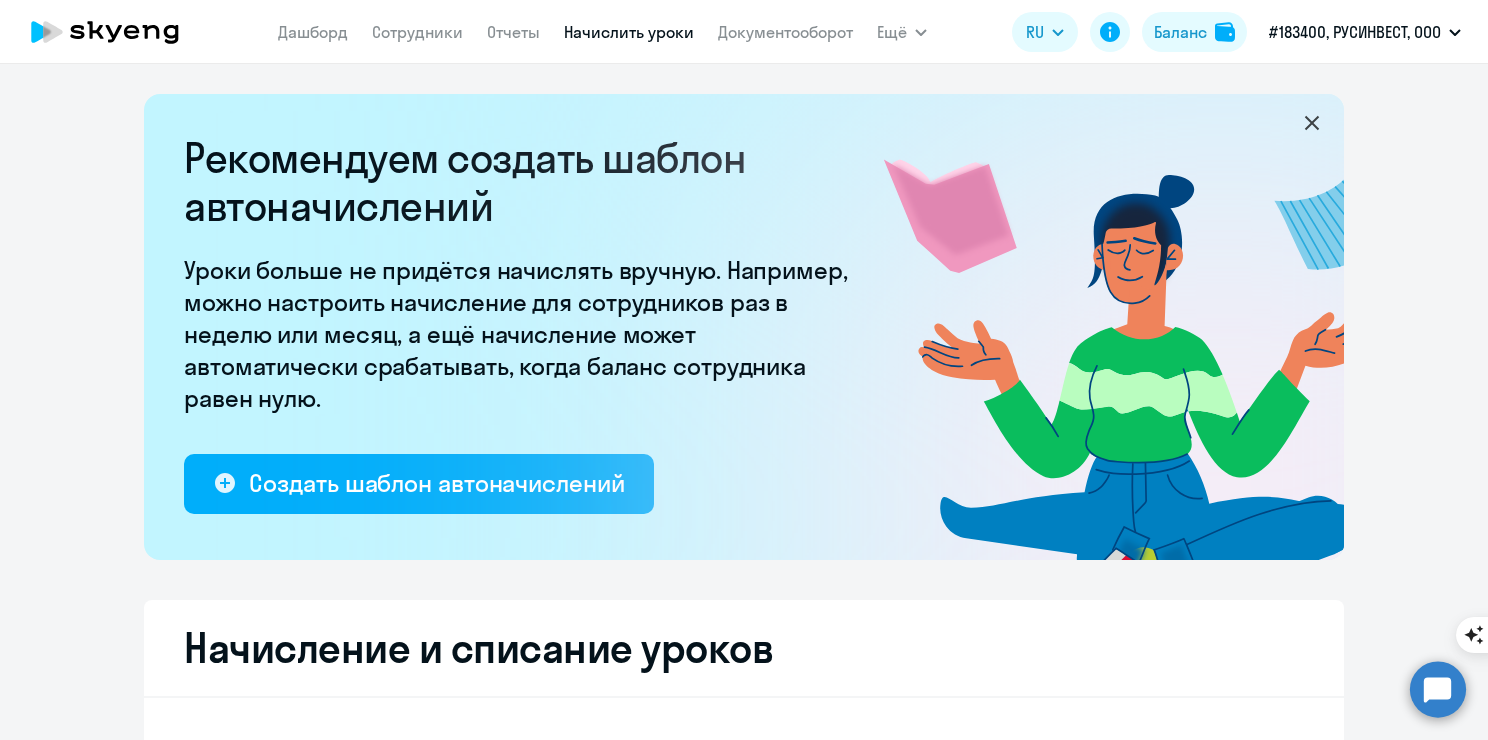 select on "10" 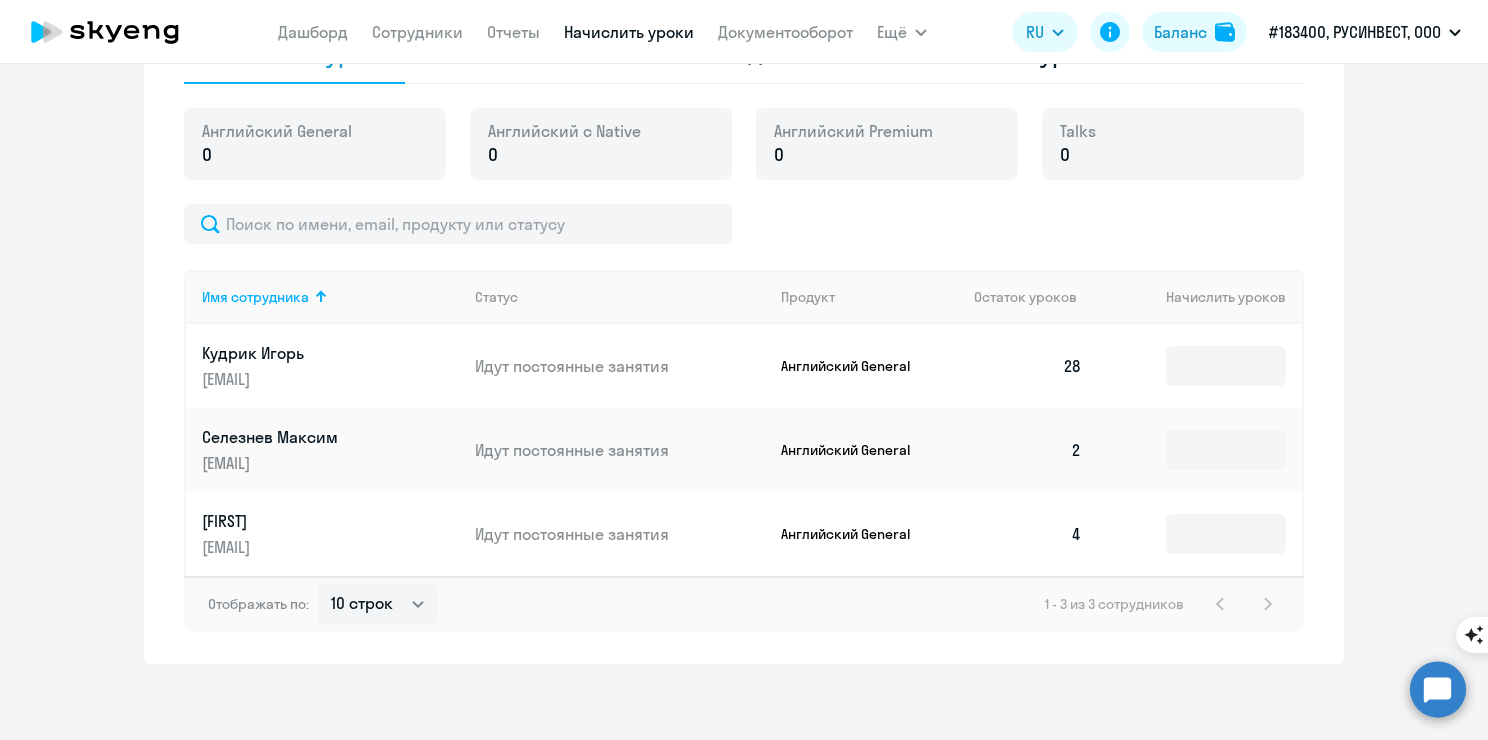 scroll, scrollTop: 700, scrollLeft: 0, axis: vertical 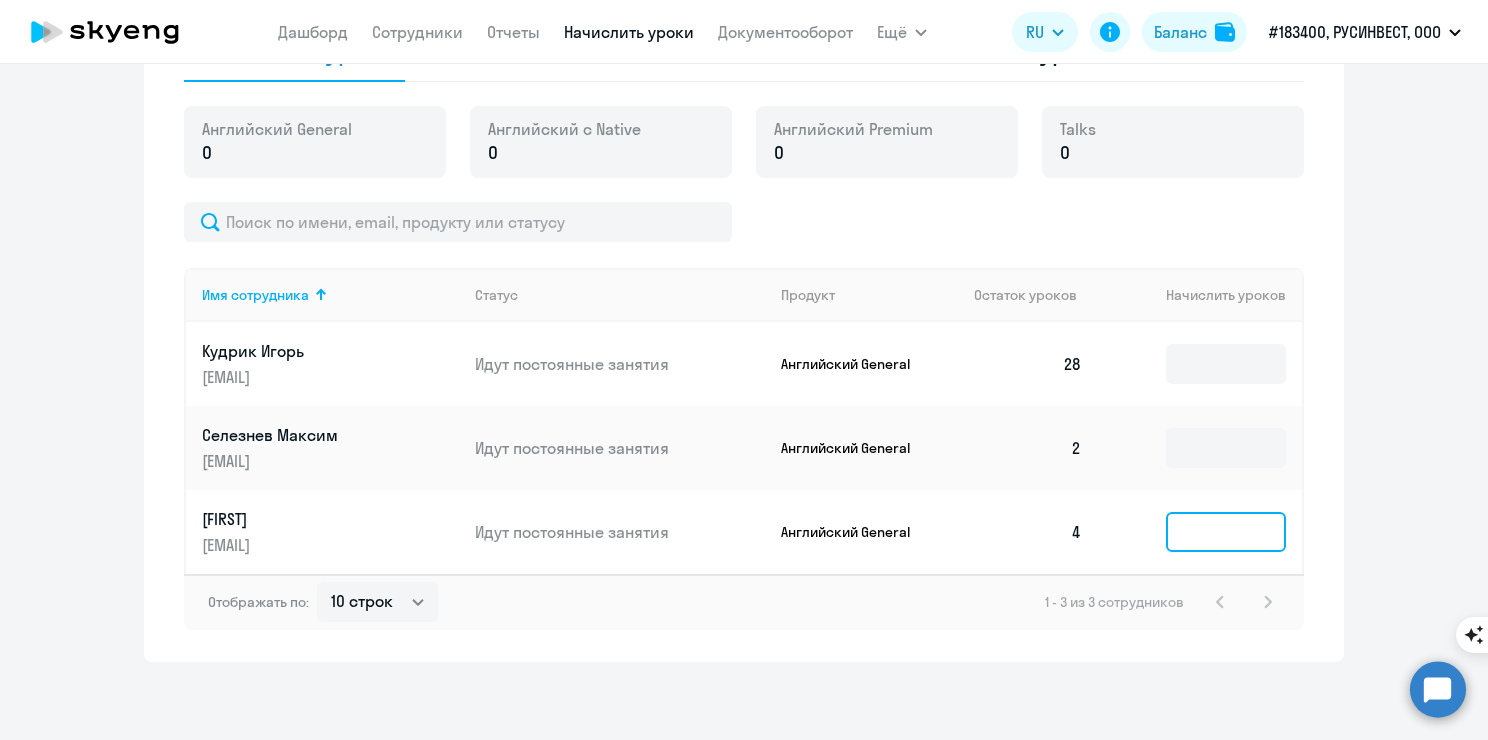 click 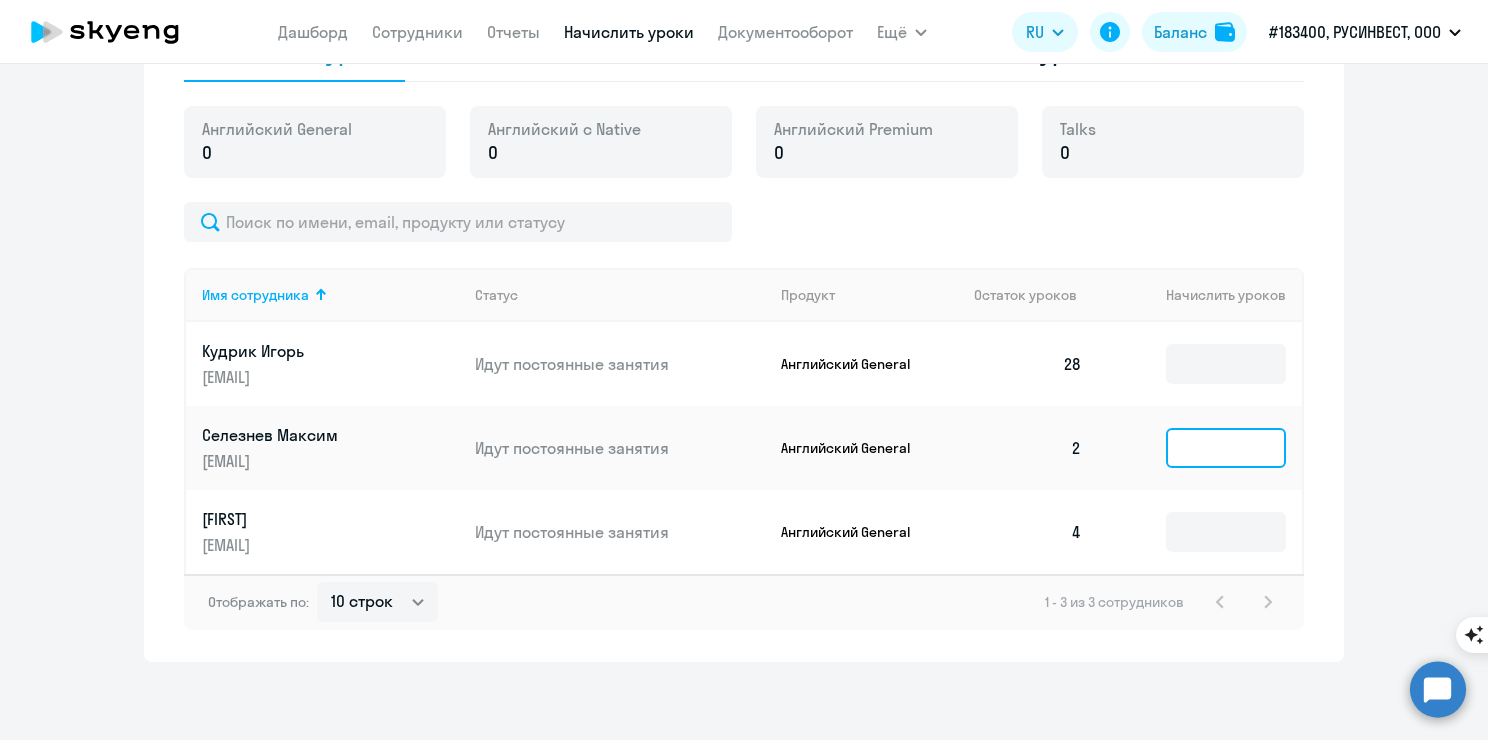 click 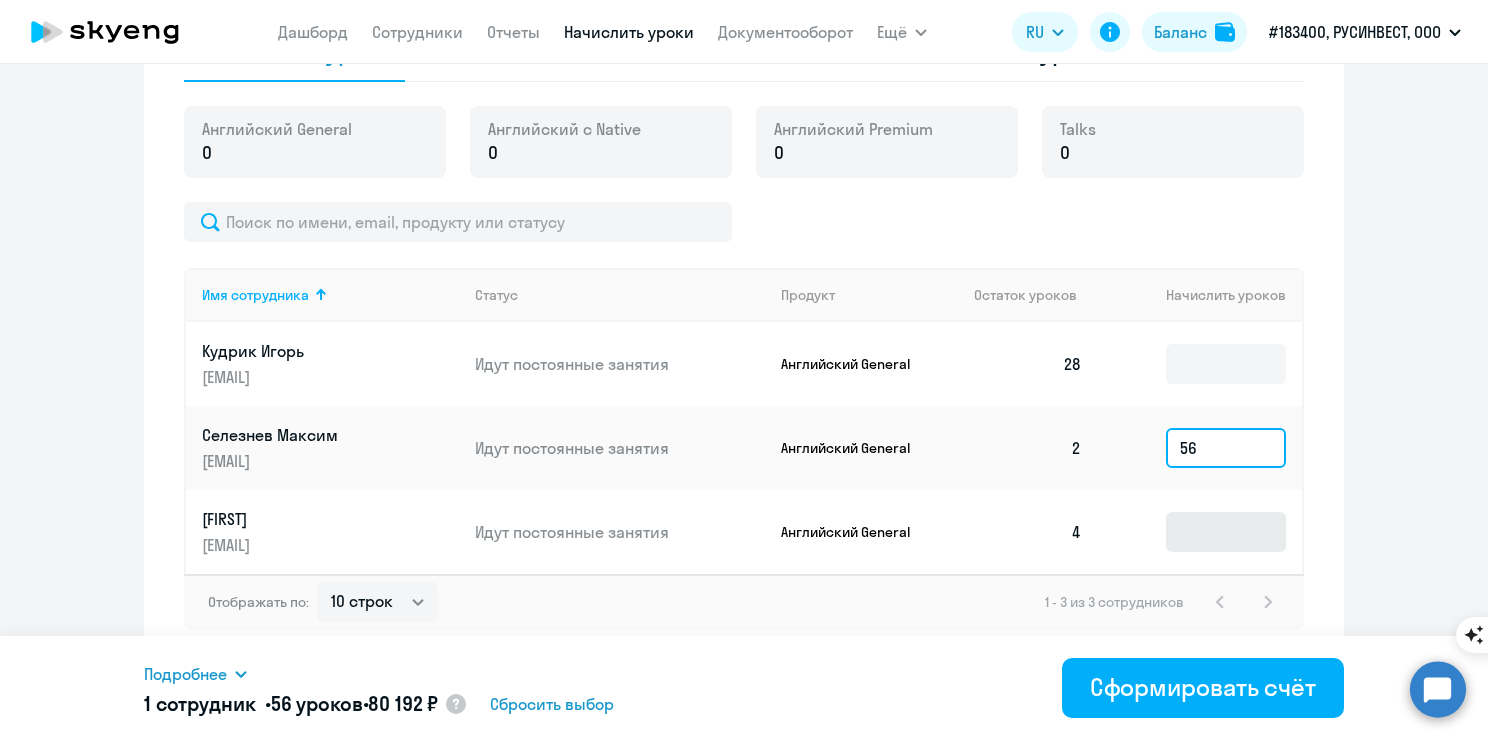type on "56" 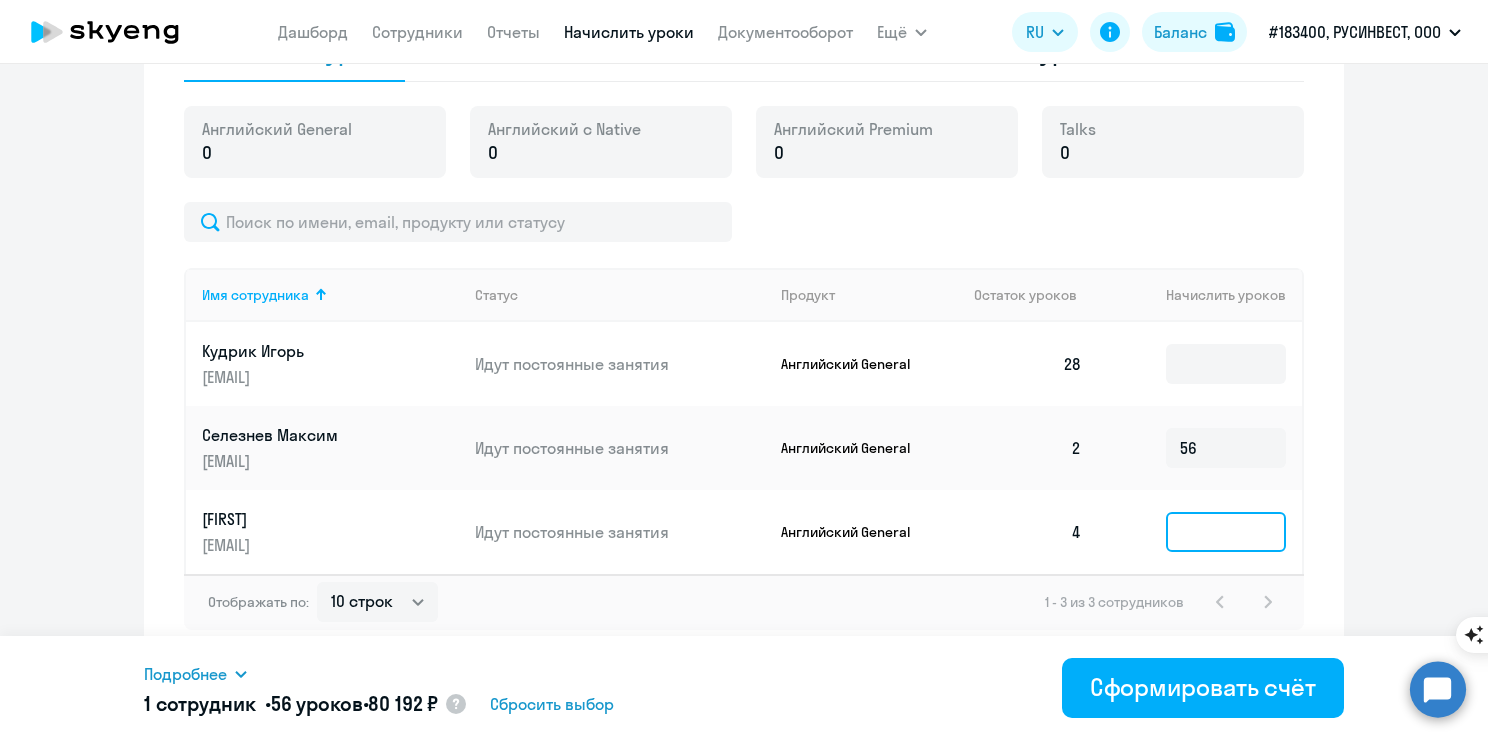 click 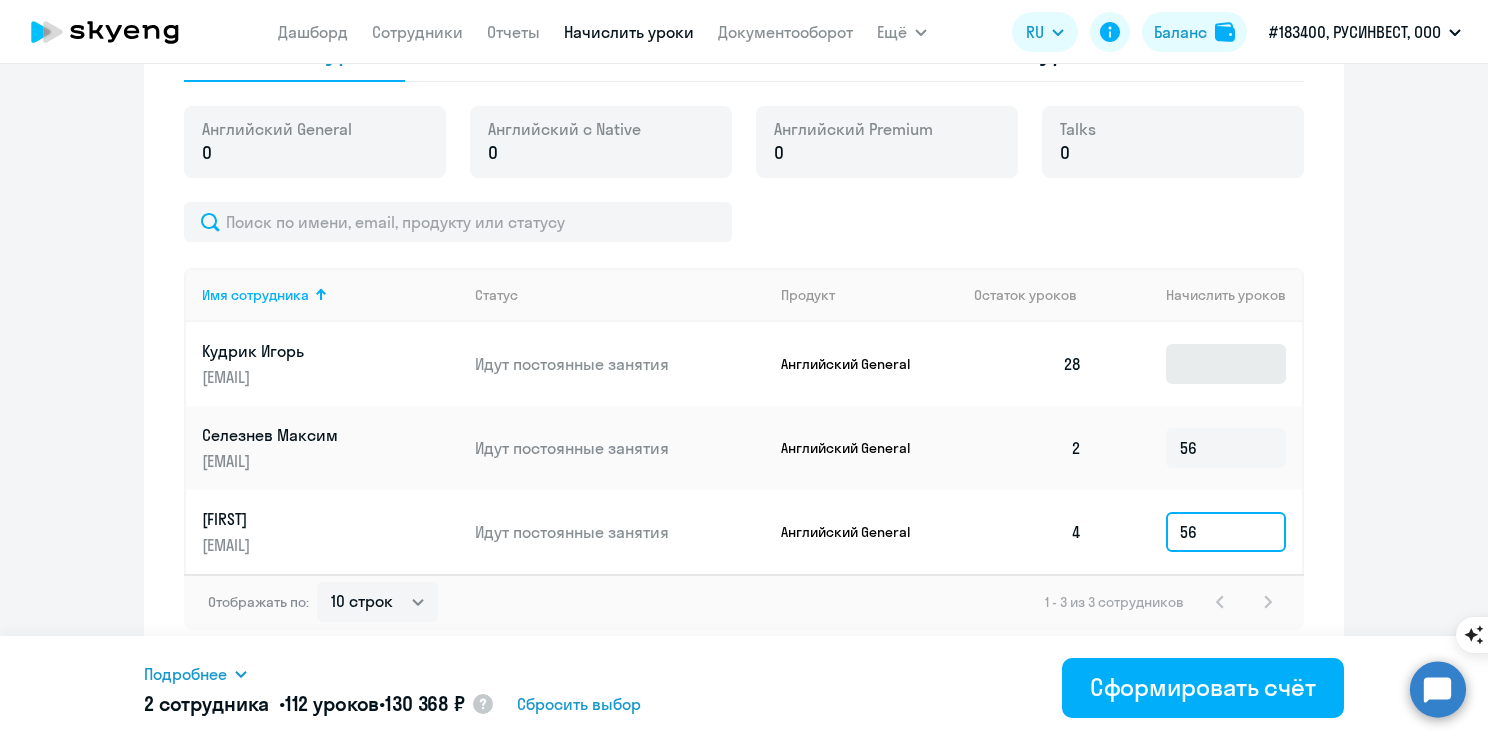 type on "56" 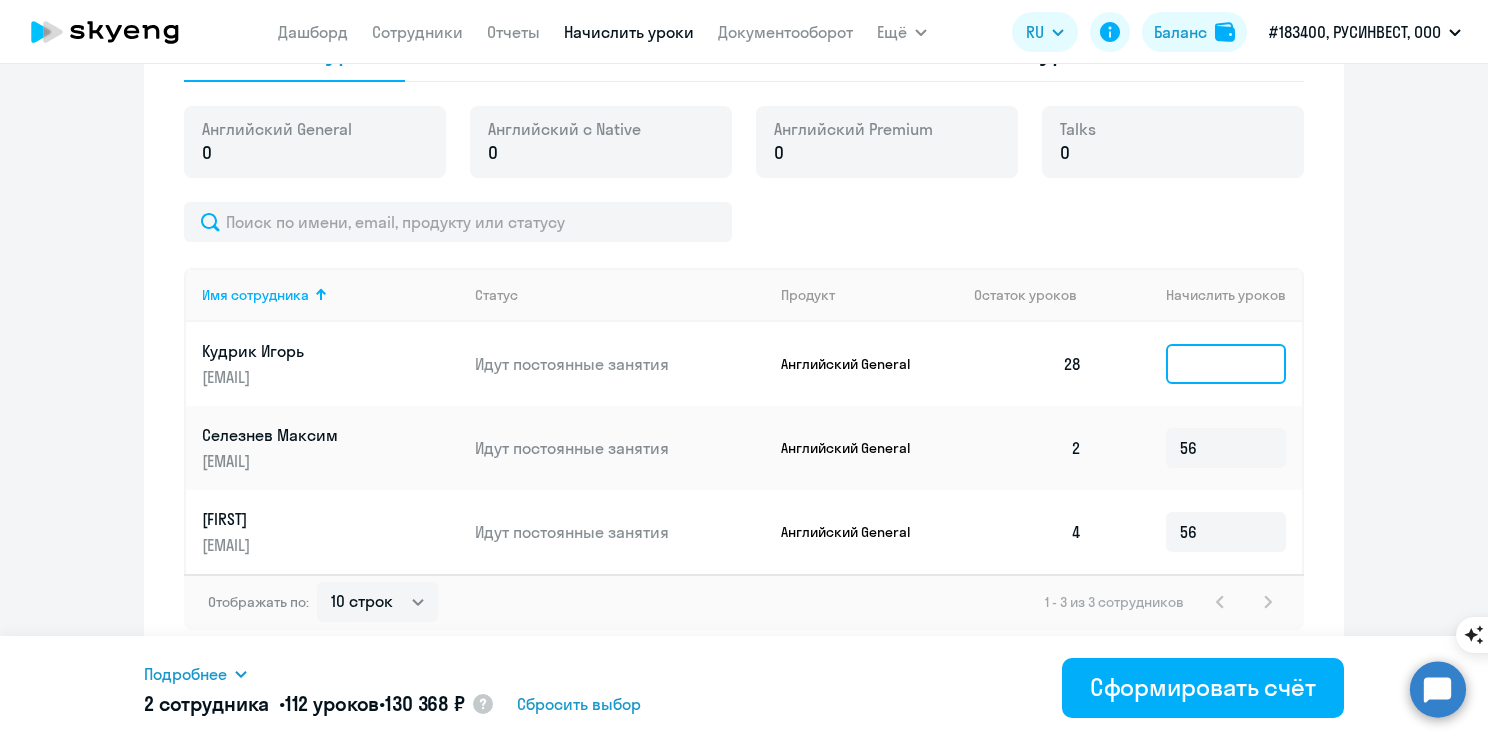 click 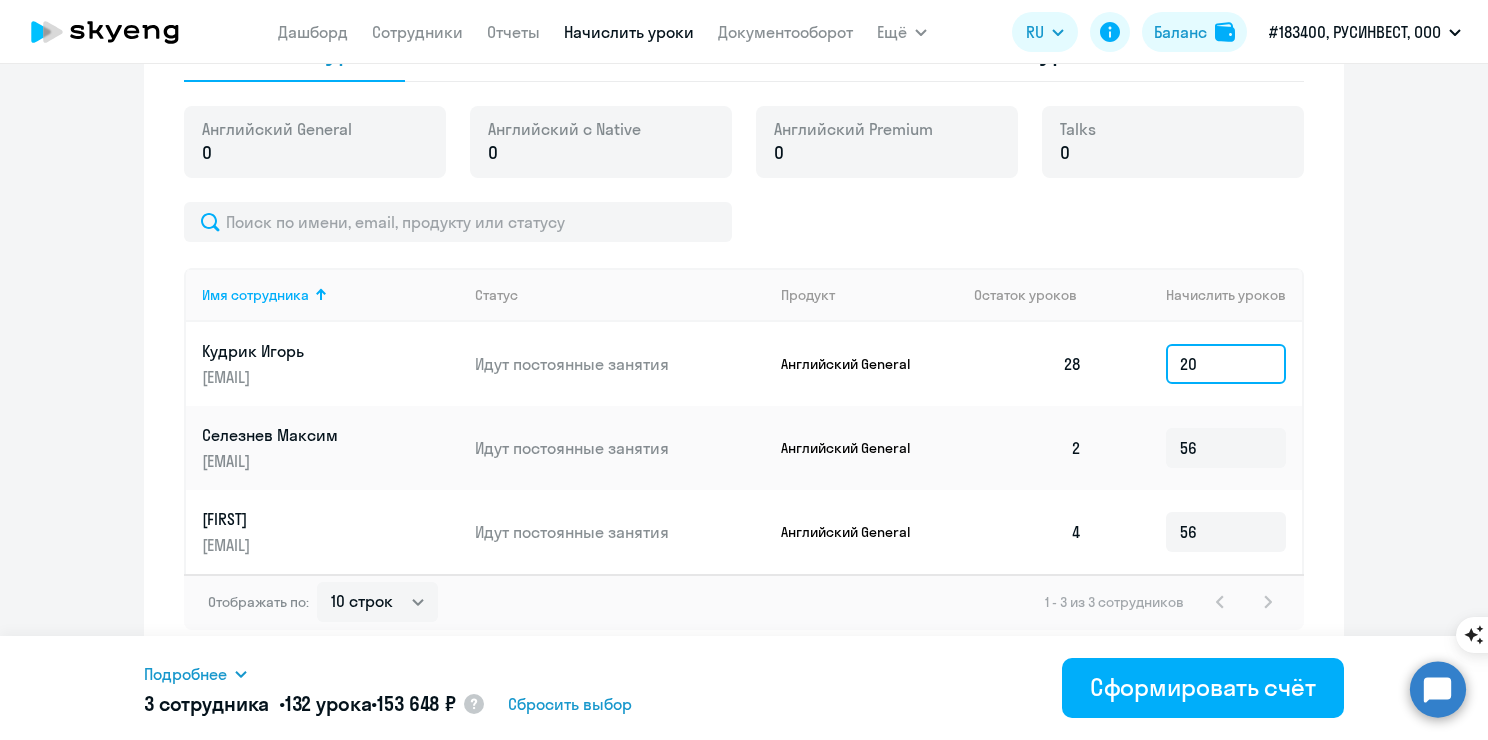 type on "20" 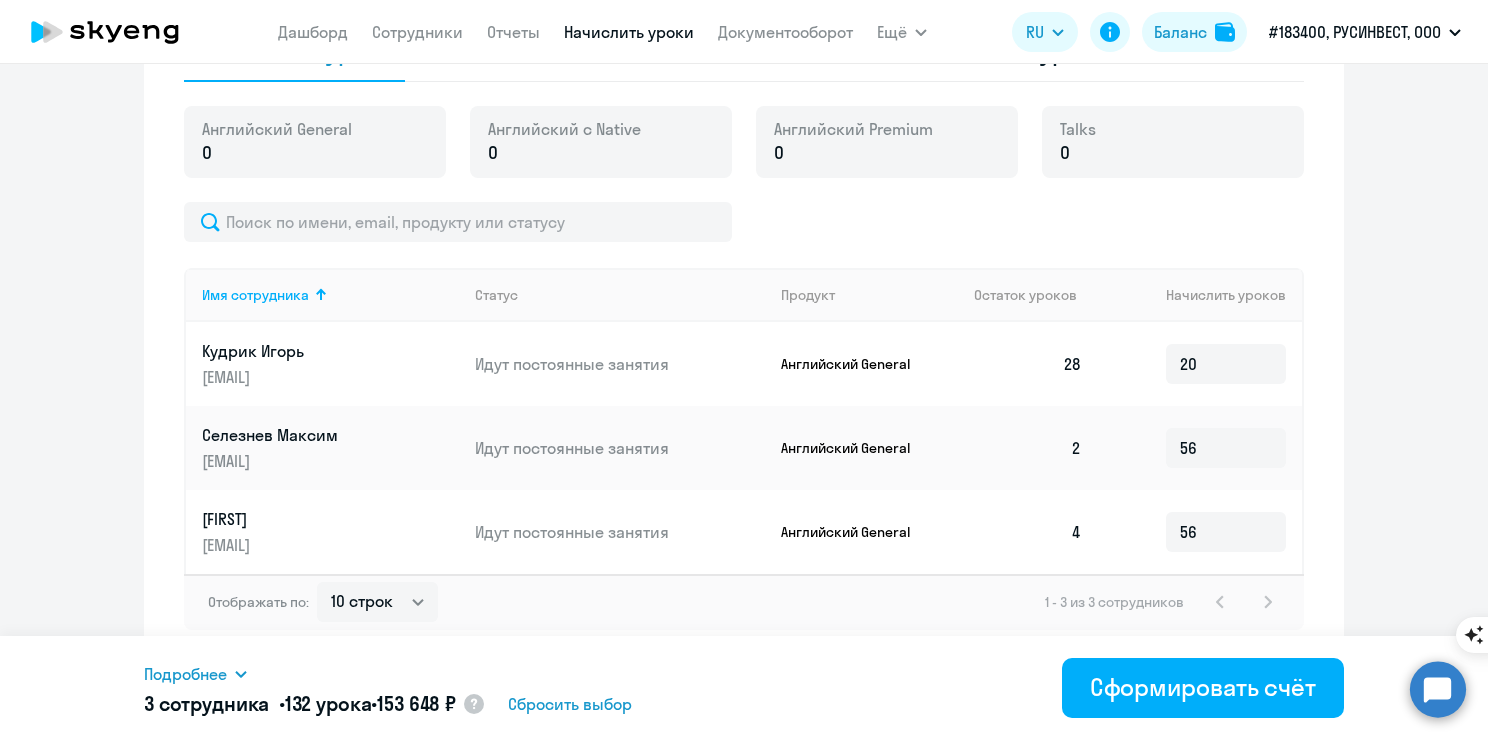 click on "Рекомендуем создать шаблон автоначислений Уроки больше не придётся начислять вручную. Например, можно настроить начисление для сотрудников раз в неделю или месяц, а ещё начисление может автоматически срабатывать, когда баланс сотрудника равен нулю.
Создать шаблон автоначислений
Начисление и списание уроков Начисление уроков Начисление пакетов Ожидают оплаты Списание уроков Английский General 0 Английский с Native 0 Английский Premium 0 Talks 0
28  20  2" 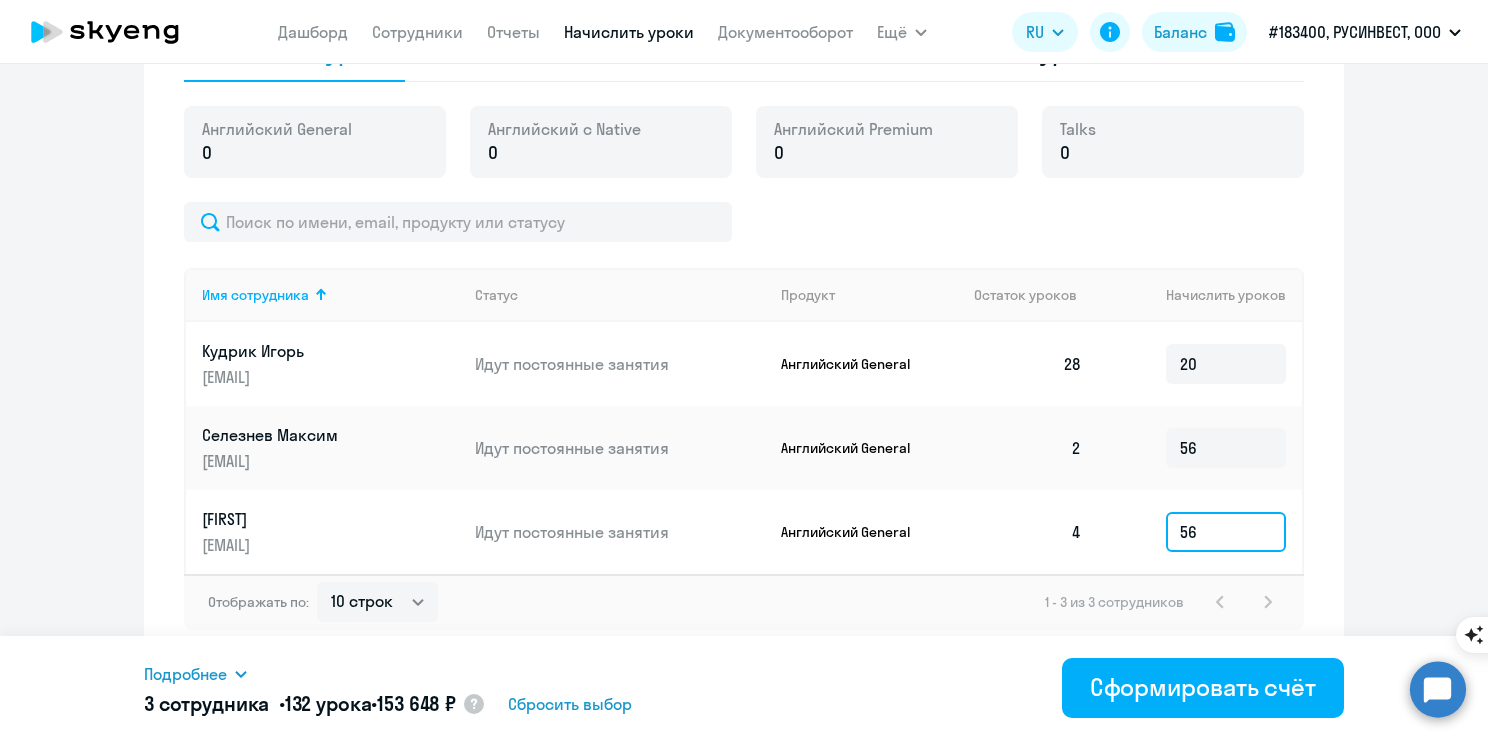 click on "56" 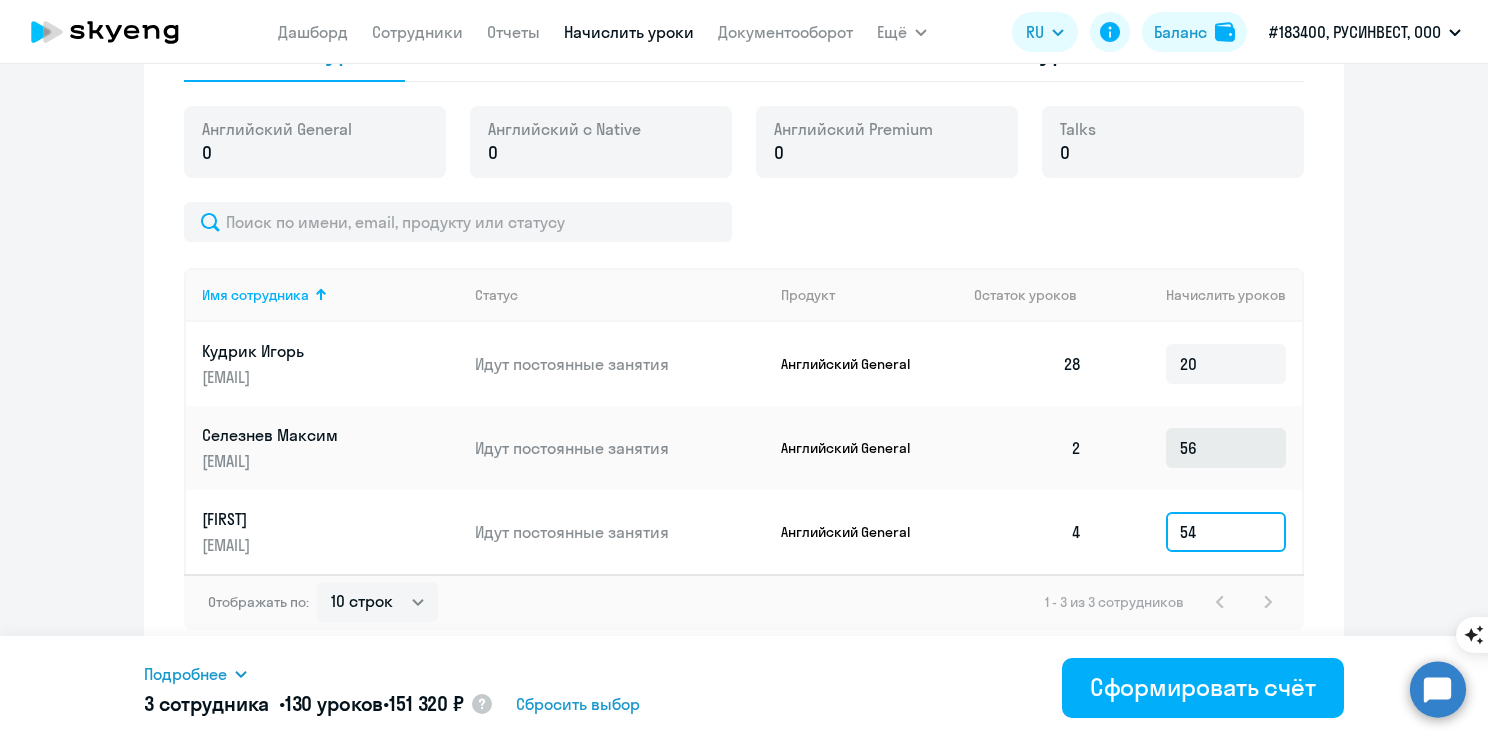 type on "54" 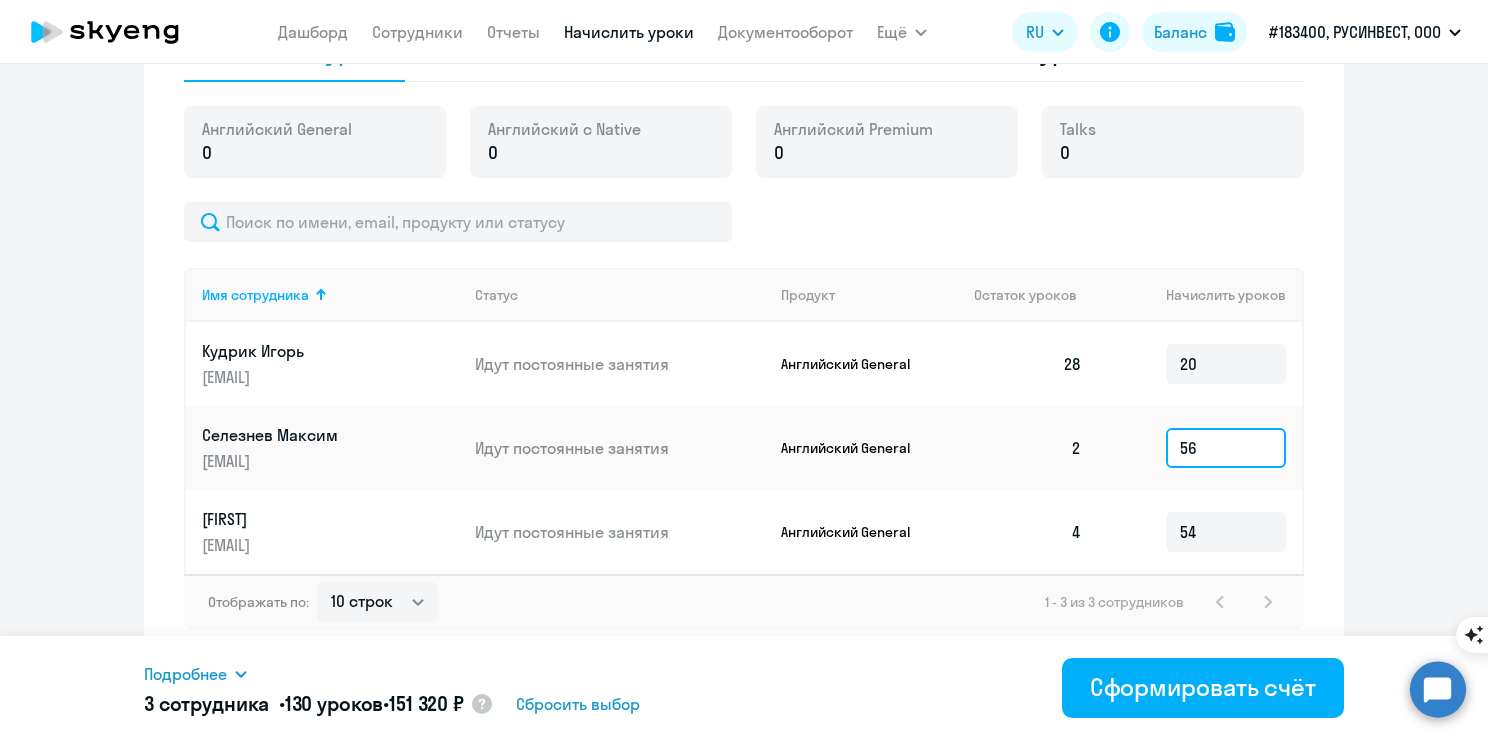 click on "56" 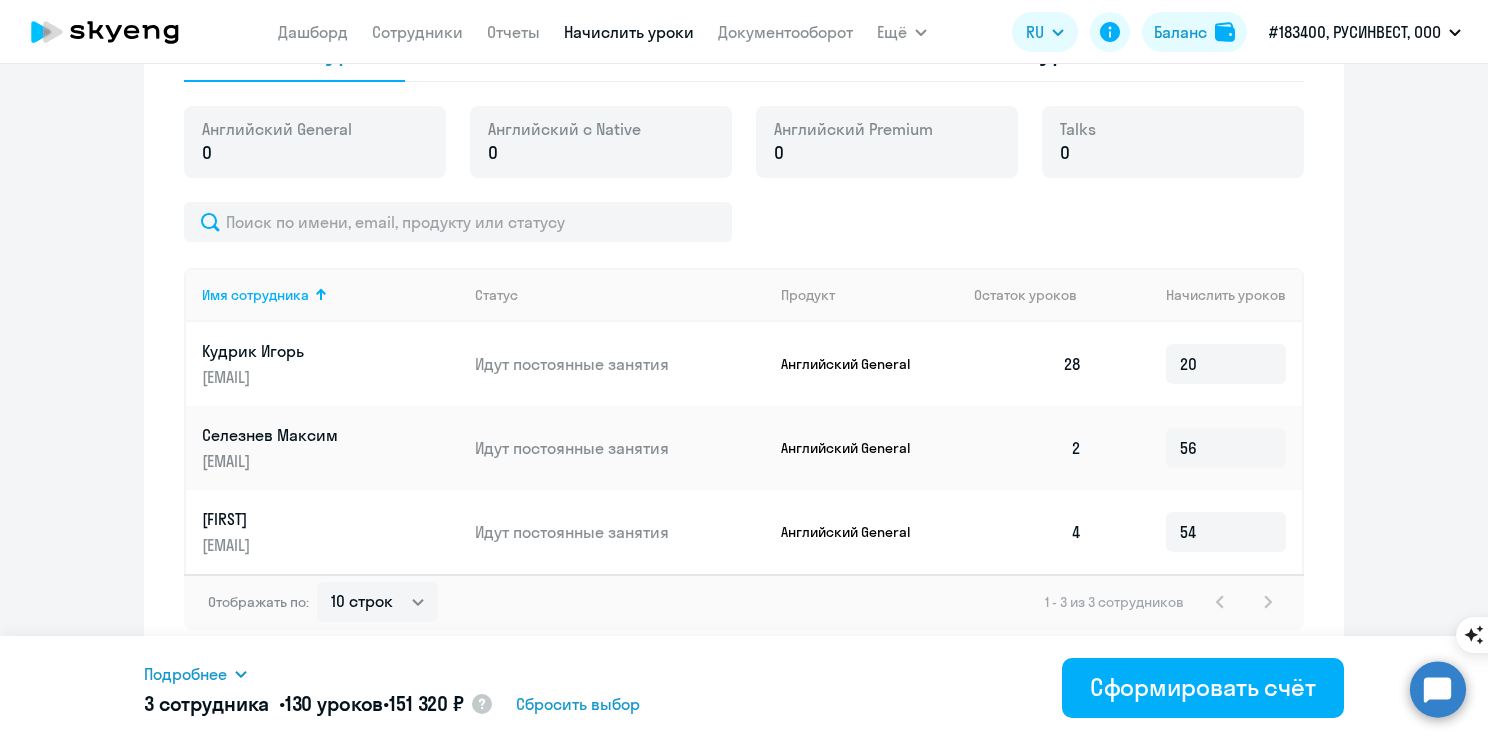 click on "Рекомендуем создать шаблон автоначислений Уроки больше не придётся начислять вручную. Например, можно настроить начисление для сотрудников раз в неделю или месяц, а ещё начисление может автоматически срабатывать, когда баланс сотрудника равен нулю.
Создать шаблон автоначислений
Начисление и списание уроков Начисление уроков Начисление пакетов Ожидают оплаты Списание уроков Английский General 0 Английский с Native 0 Английский Premium 0 Talks 0
28  20  2" 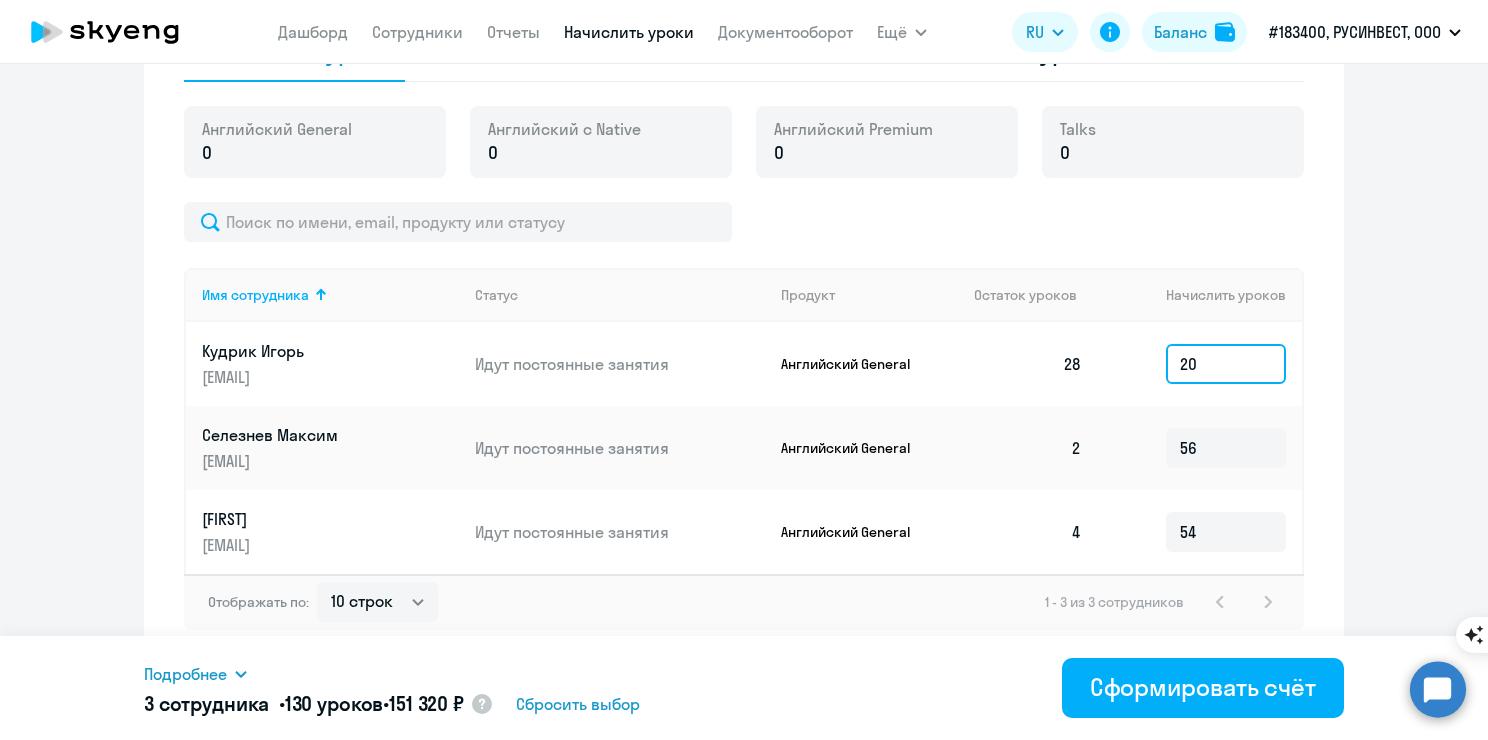 click on "20" 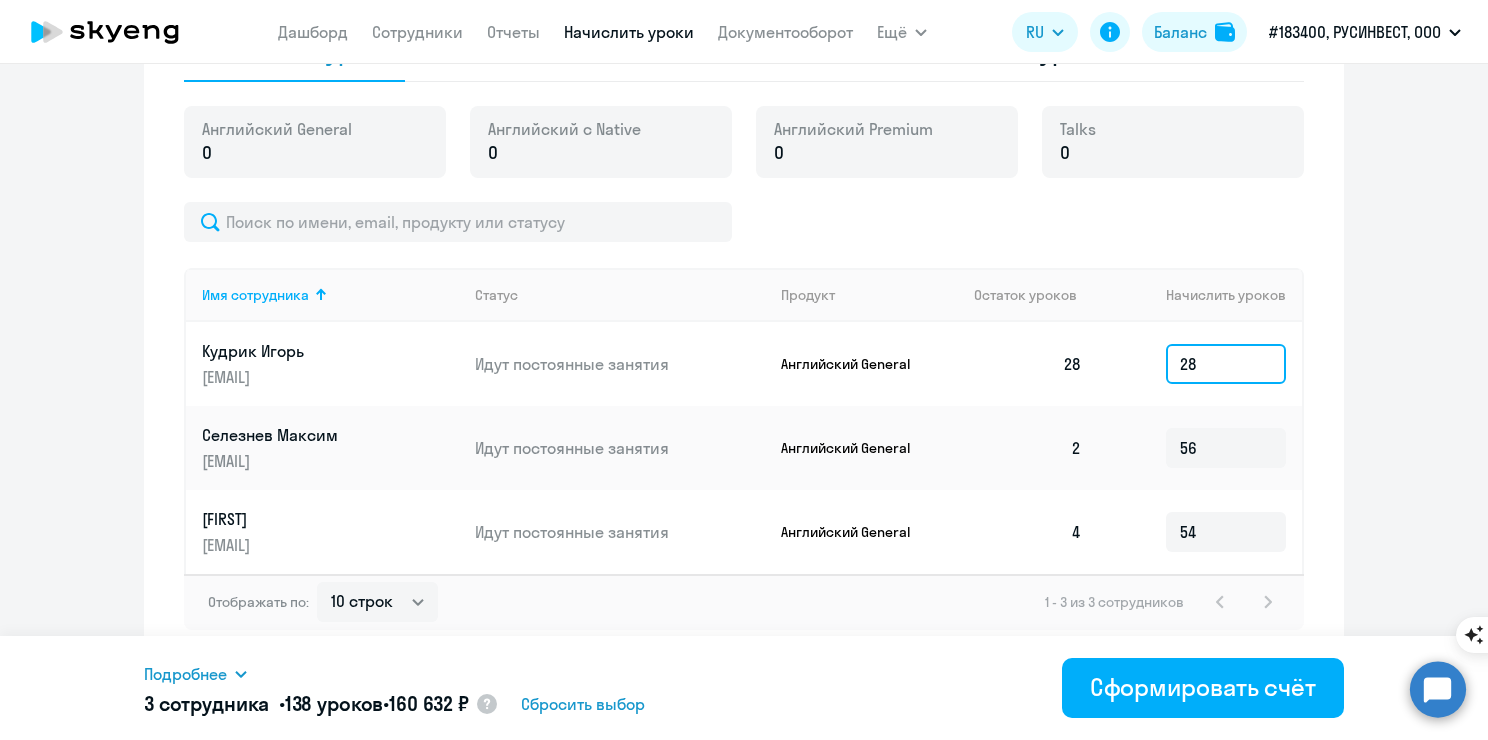 type on "28" 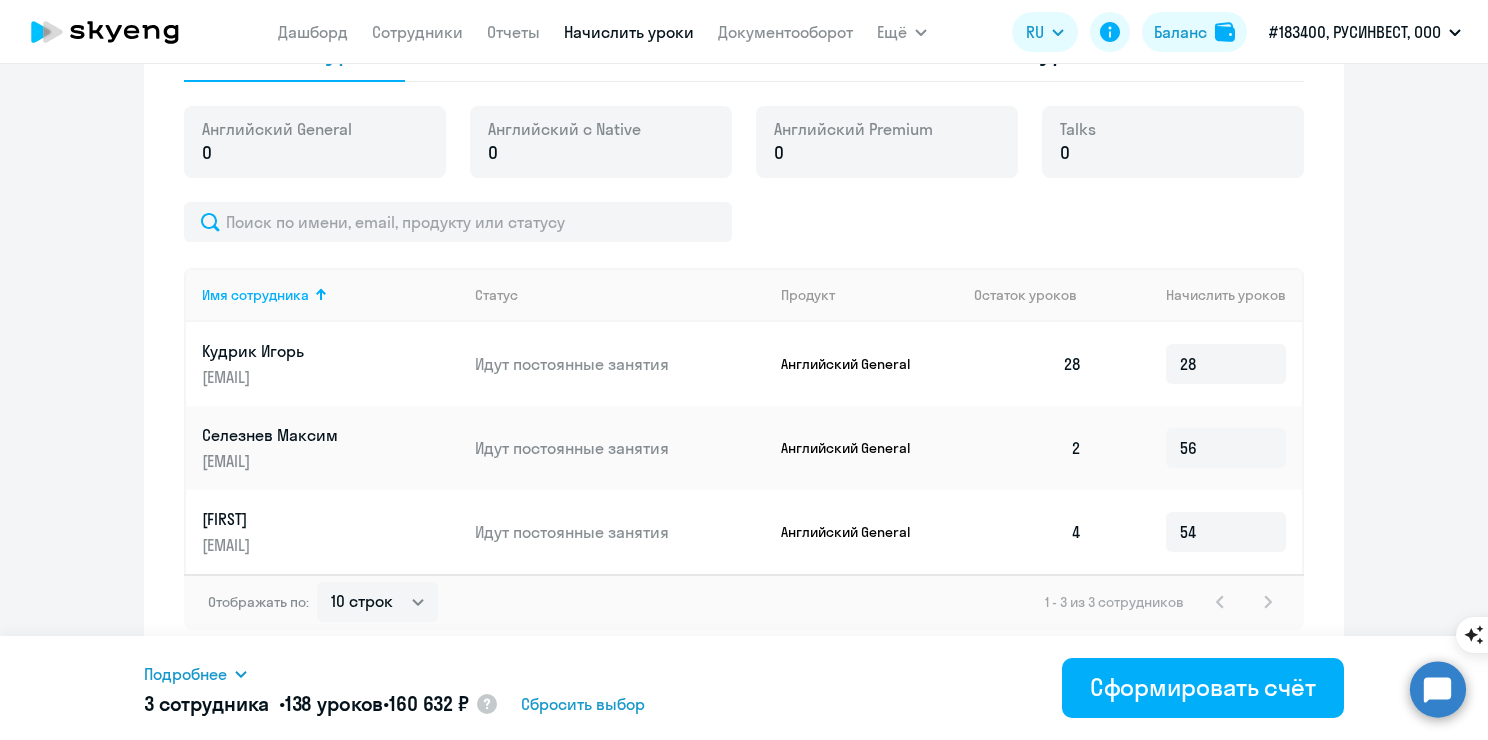 click on "Начисление и списание уроков Начисление уроков Начисление пакетов Ожидают оплаты Списание уроков Английский General 0 Английский с Native 0 Английский Premium 0 Talks 0
Имя сотрудника   Статус   Продукт   Остаток уроков   Начислить уроков  [LAST_NAME] [FIRST_NAME] [EMAIL] Идут постоянные занятия Английский General  28  28 Селезнев Максим sel.max12.03@yandex.ru Идут постоянные занятия Английский General  2  56  Юлия ab-ovo@mail.ru Идут постоянные занятия Английский General  4  54 Отображать по:  10 строк   30 строк   50 строк   1 - 3 из 3 сотрудников" 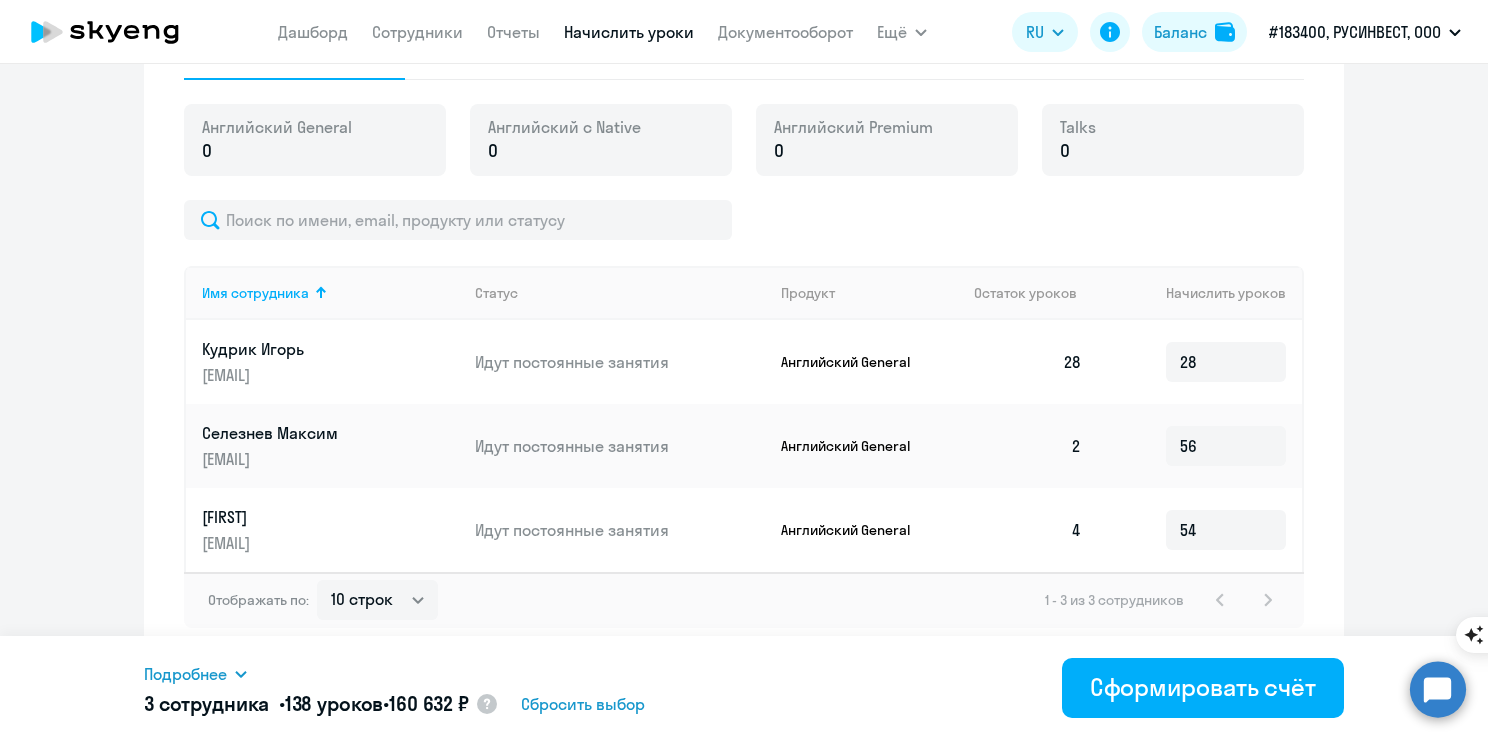 click on "Рекомендуем создать шаблон автоначислений Уроки больше не придётся начислять вручную. Например, можно настроить начисление для сотрудников раз в неделю или месяц, а ещё начисление может автоматически срабатывать, когда баланс сотрудника равен нулю.
Создать шаблон автоначислений
Начисление и списание уроков Начисление уроков Начисление пакетов Ожидают оплаты Списание уроков Английский General 0 Английский с Native 0 Английский Premium 0 Talks 0
28  28  2" 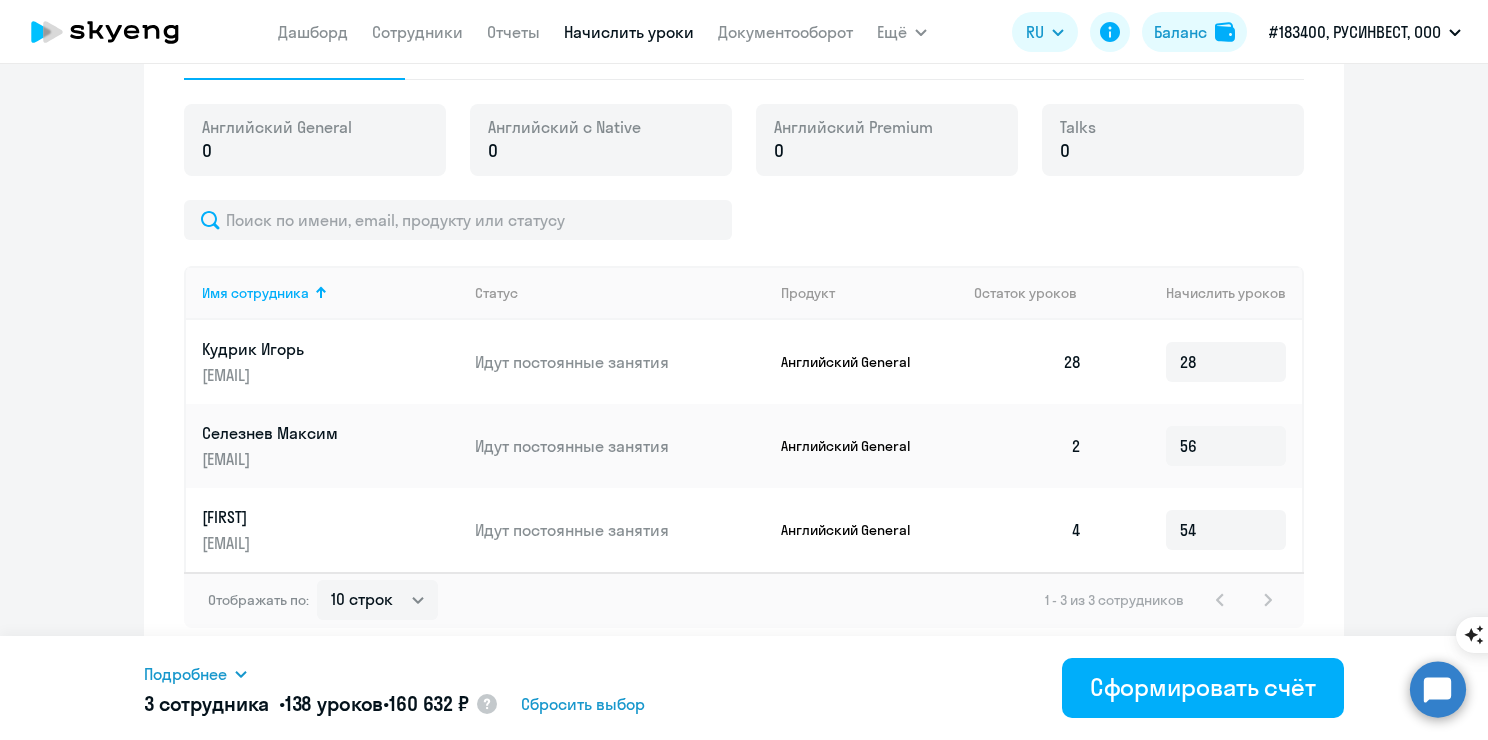 click on "Подробнее" at bounding box center (185, 674) 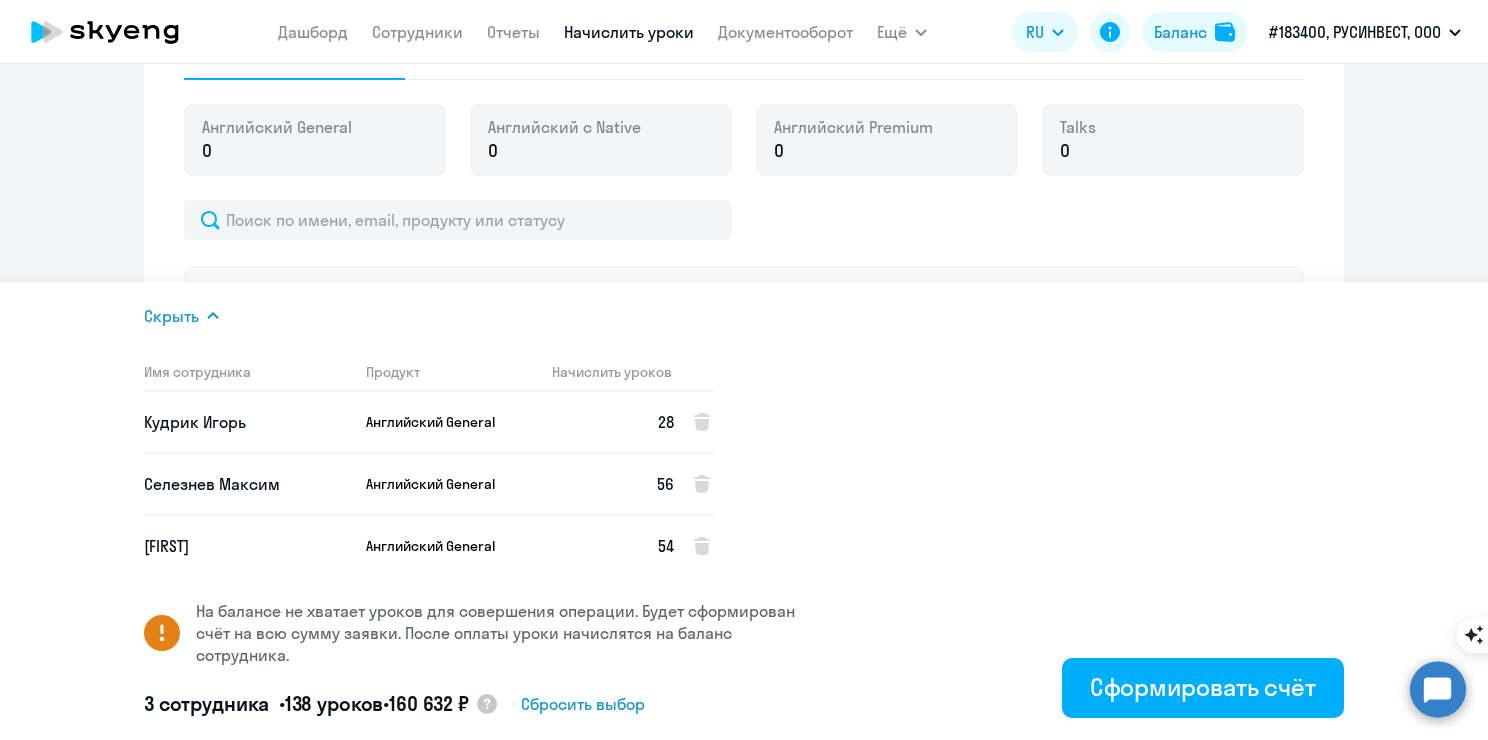 click on "На балансе не хватает уроков для совершения операции. Будет сформирован счёт на всю сумму заявки. После оплаты уроки начислятся на баланс сотрудника." at bounding box center (508, 633) 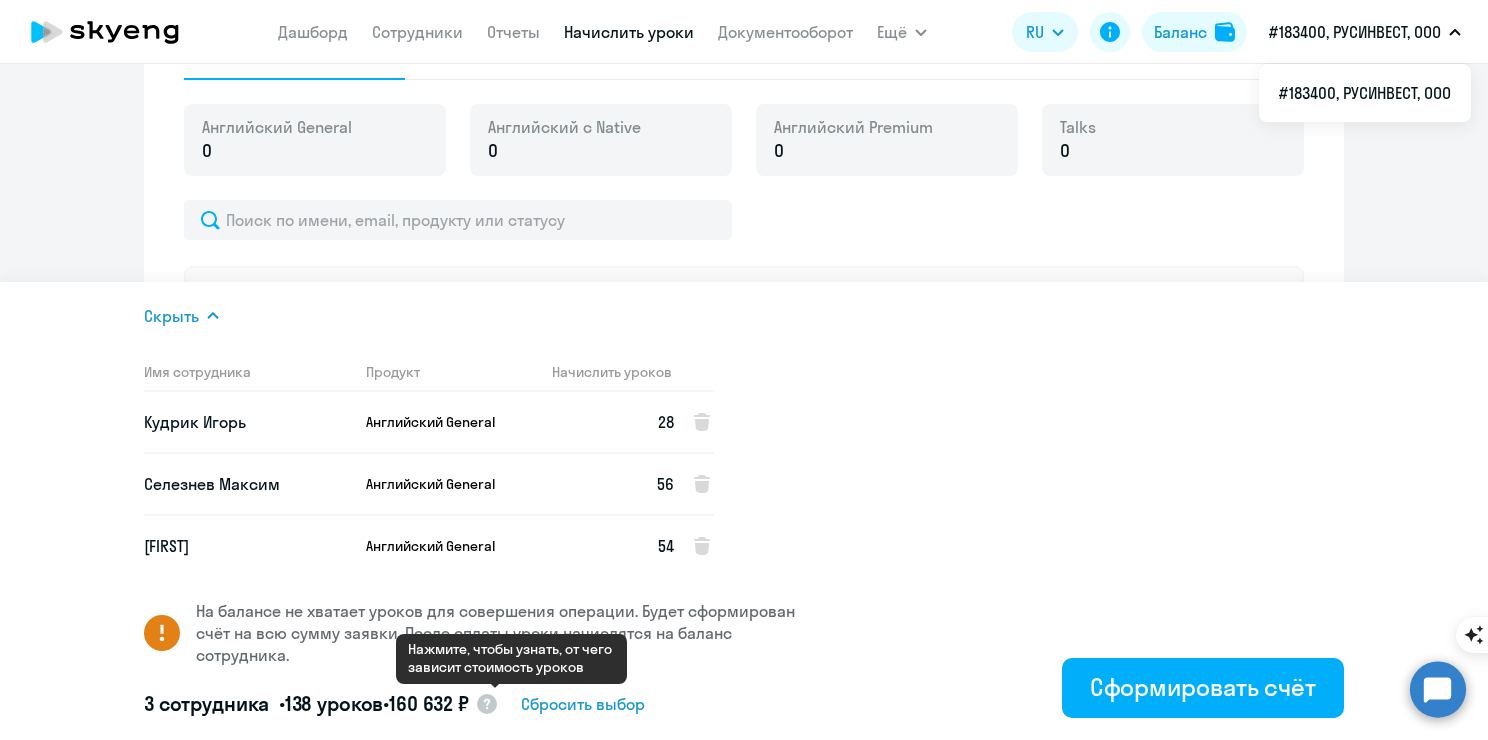 click 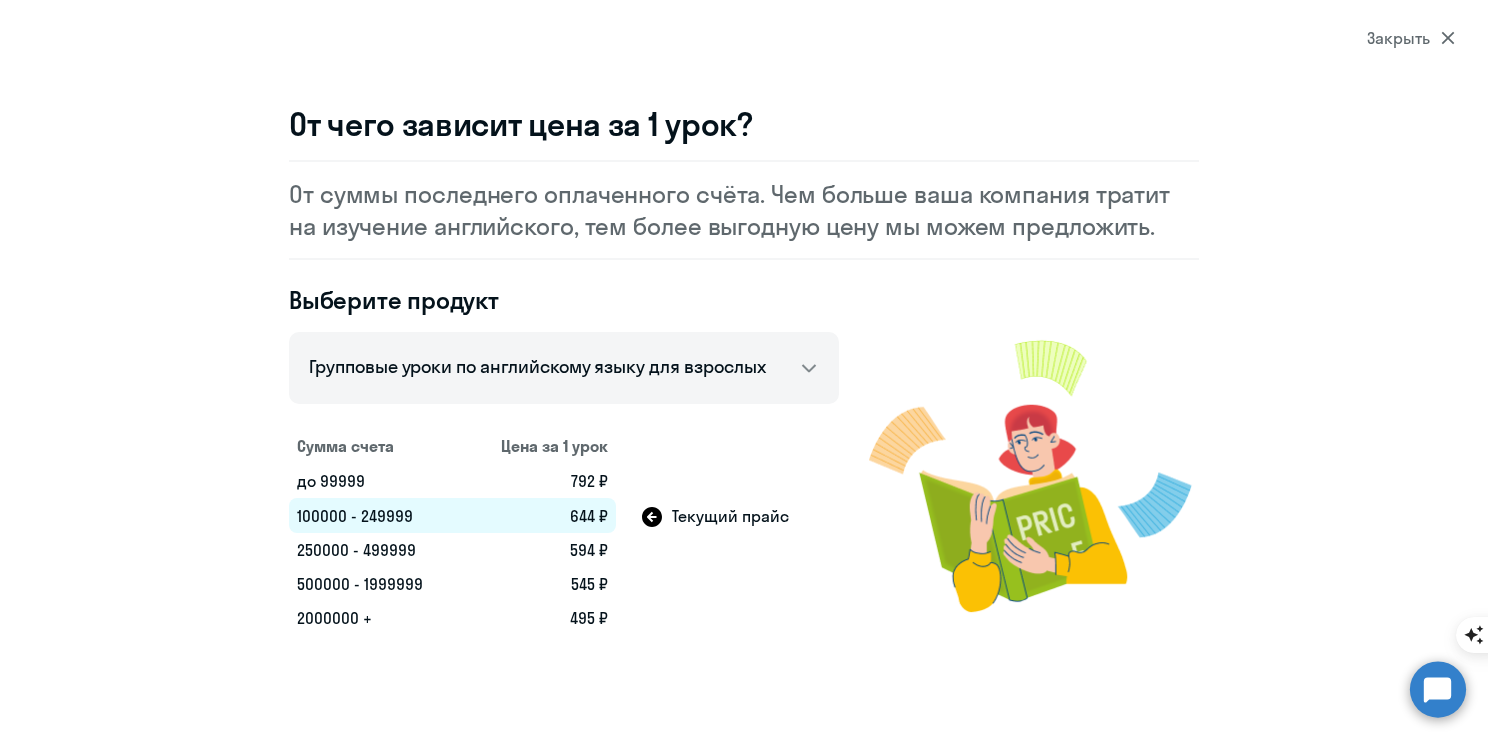 click on "644 ₽" at bounding box center (540, 515) 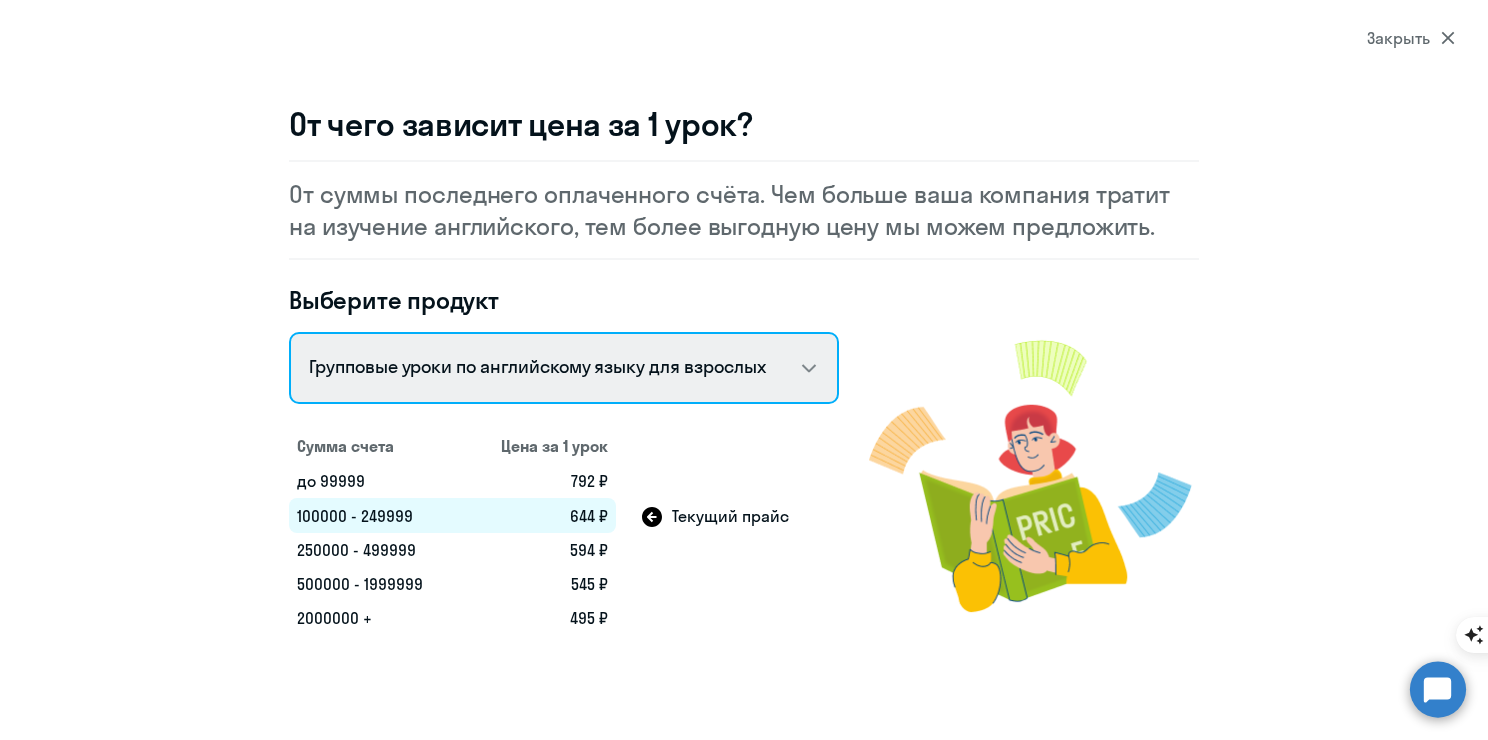 click on "Talks 15 минутные разговоры на английском   Английский General с русскоговорящим преподавателем   Английский General с англоговорящим преподавателем   Премиум английский с русскоговорящим преподавателем   Групповые уроки по английскому языку для взрослых" at bounding box center (564, 368) 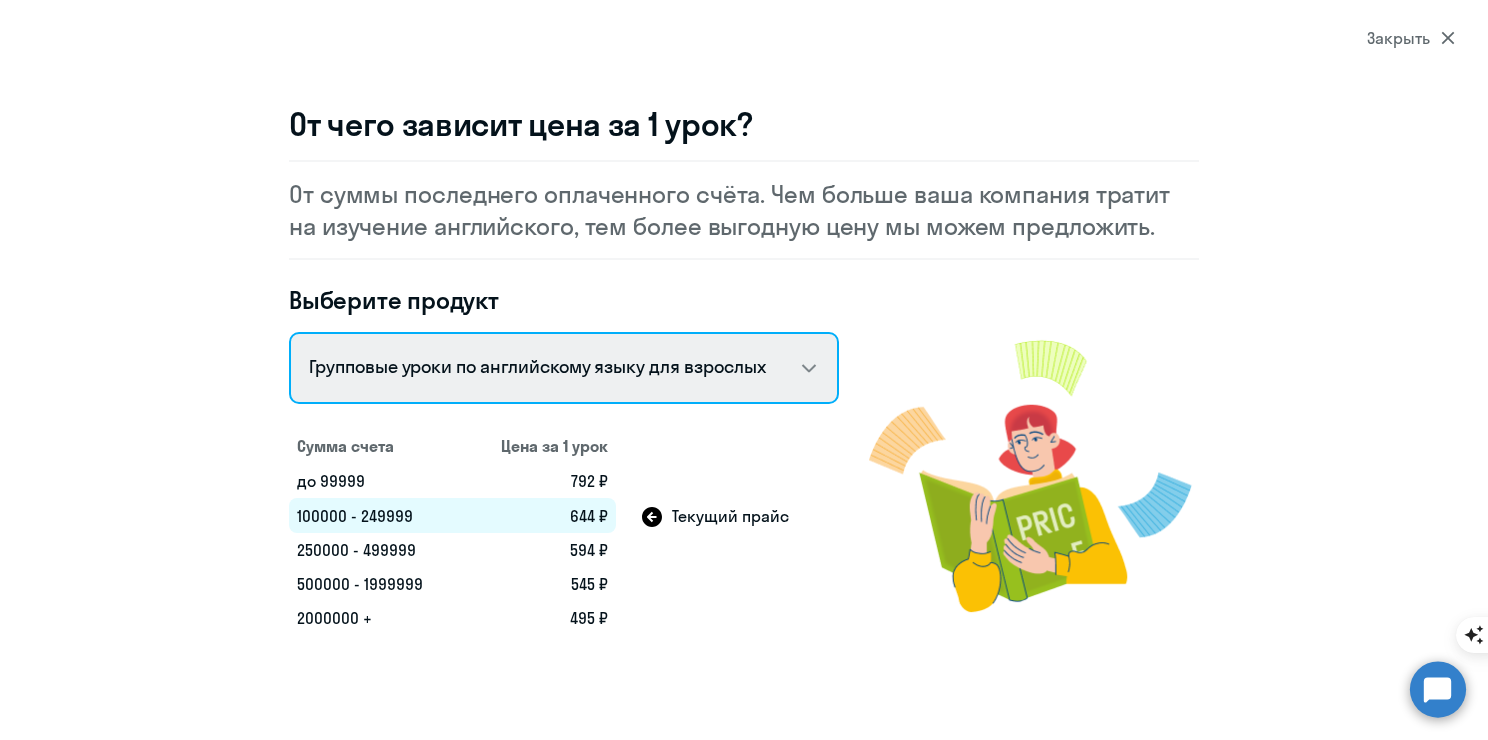 click on "Talks 15 минутные разговоры на английском   Английский General с русскоговорящим преподавателем   Английский General с англоговорящим преподавателем   Премиум английский с русскоговорящим преподавателем   Групповые уроки по английскому языку для взрослых" at bounding box center [564, 368] 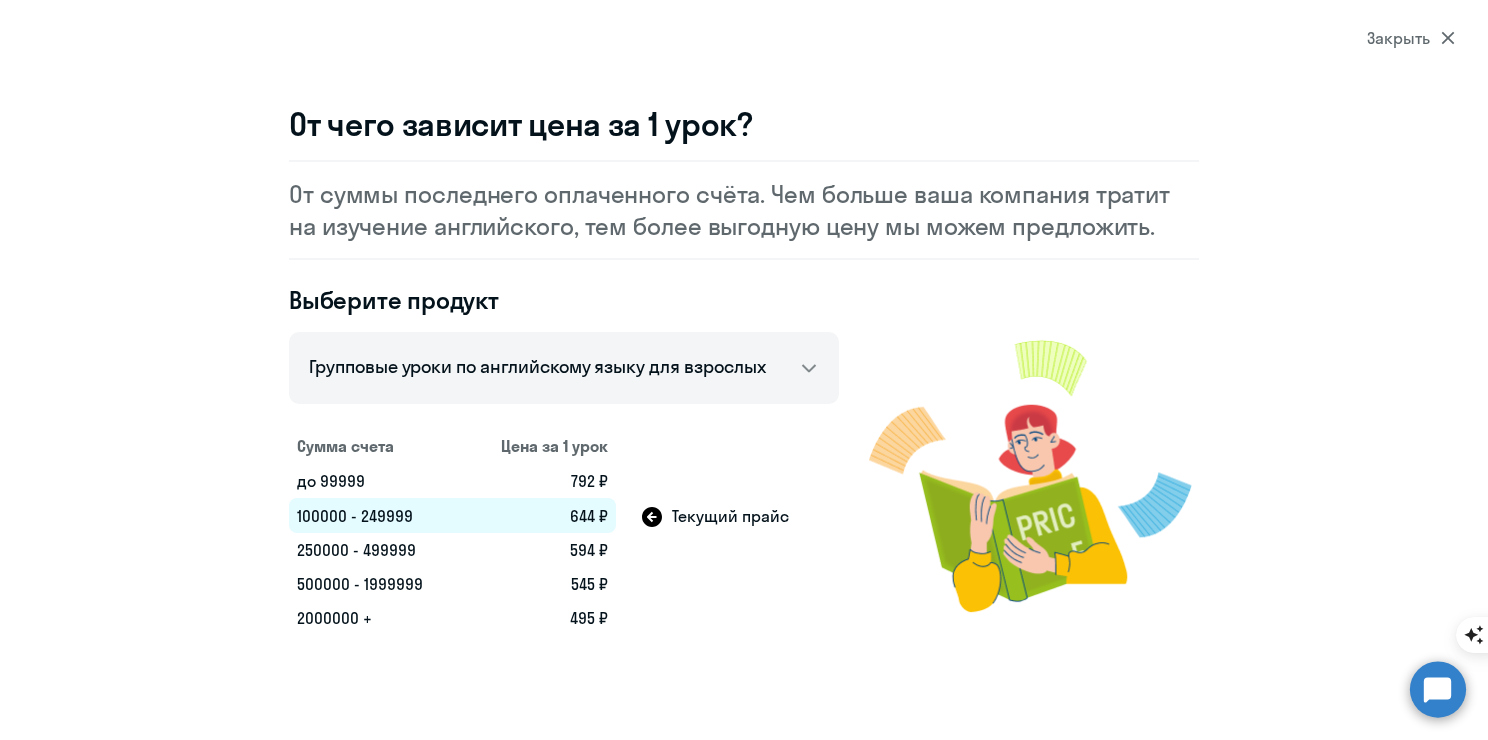 click 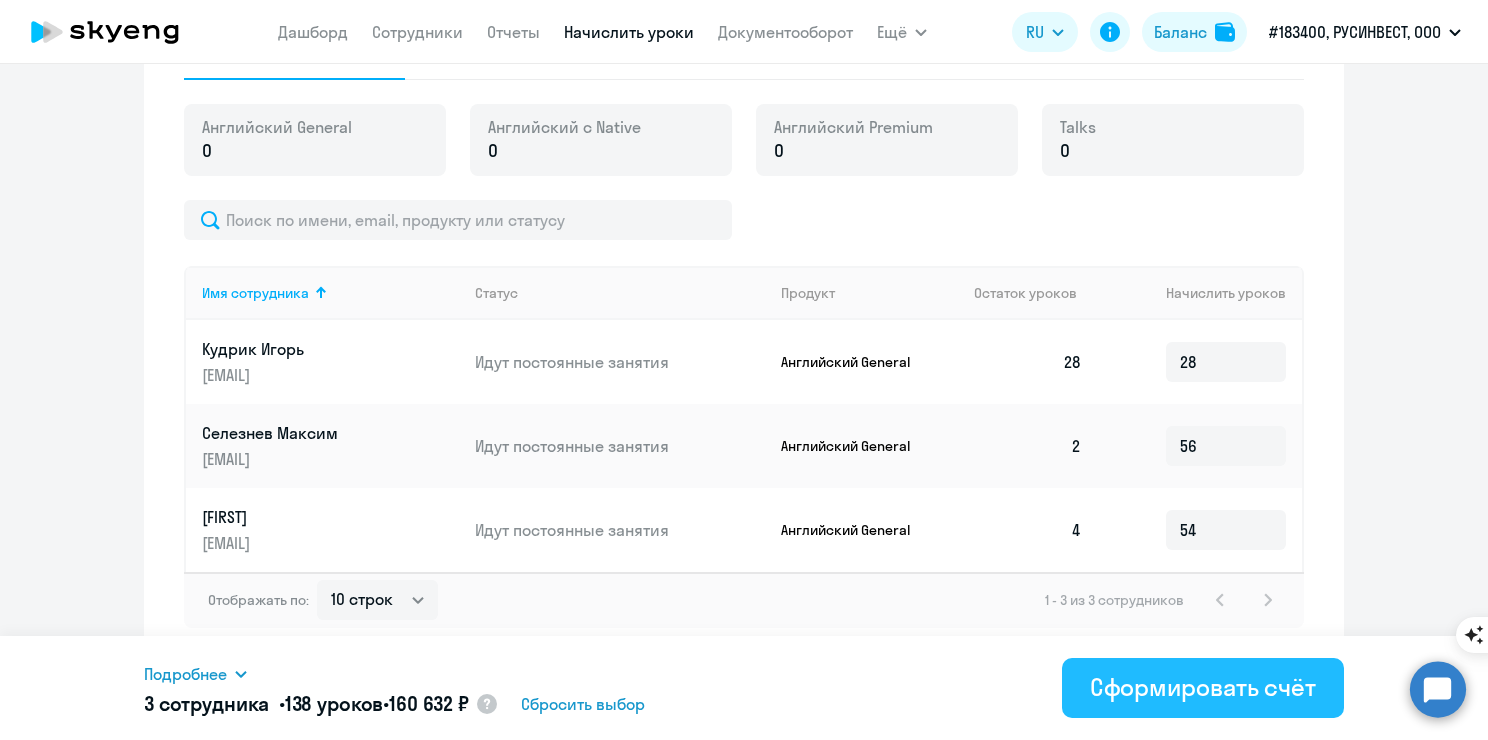 click on "Сформировать счёт" at bounding box center (1203, 687) 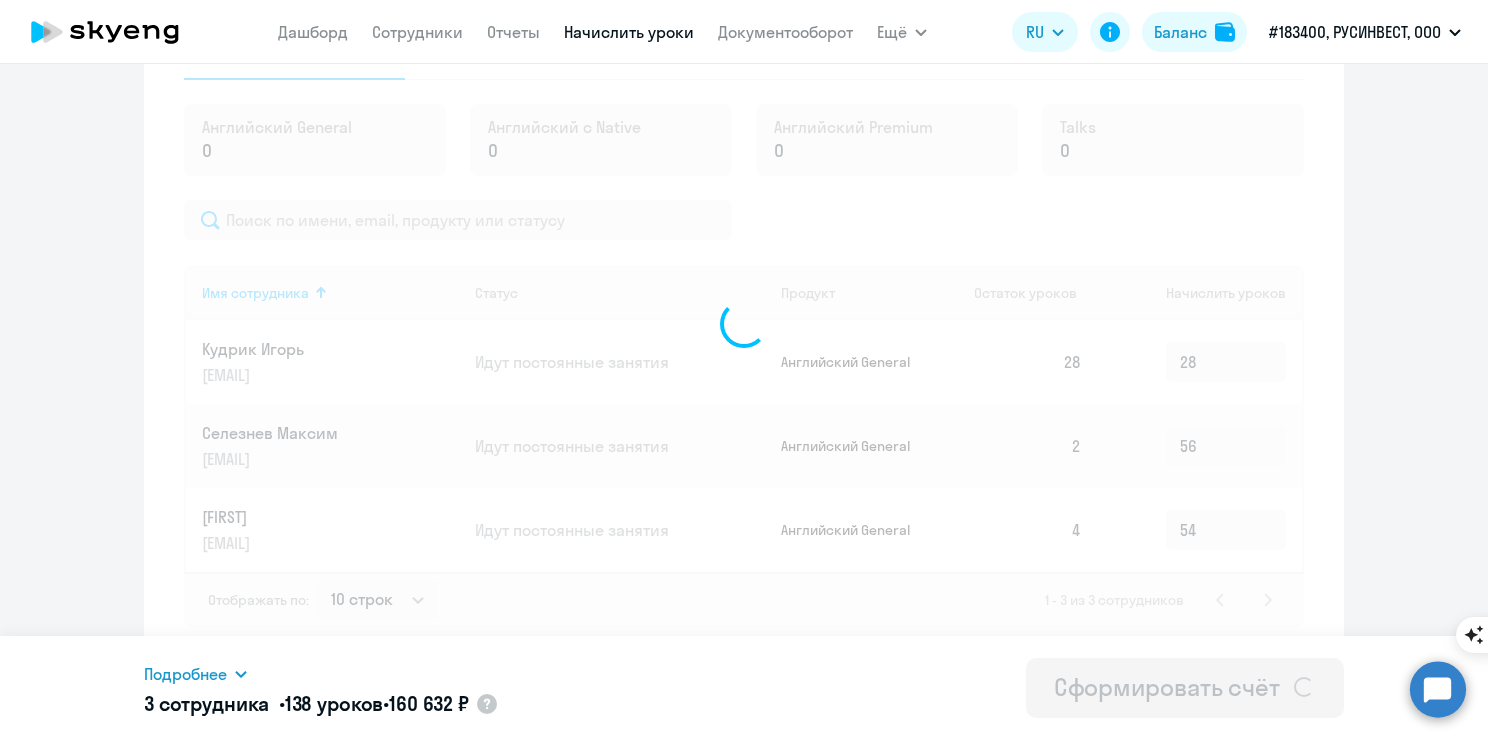 type 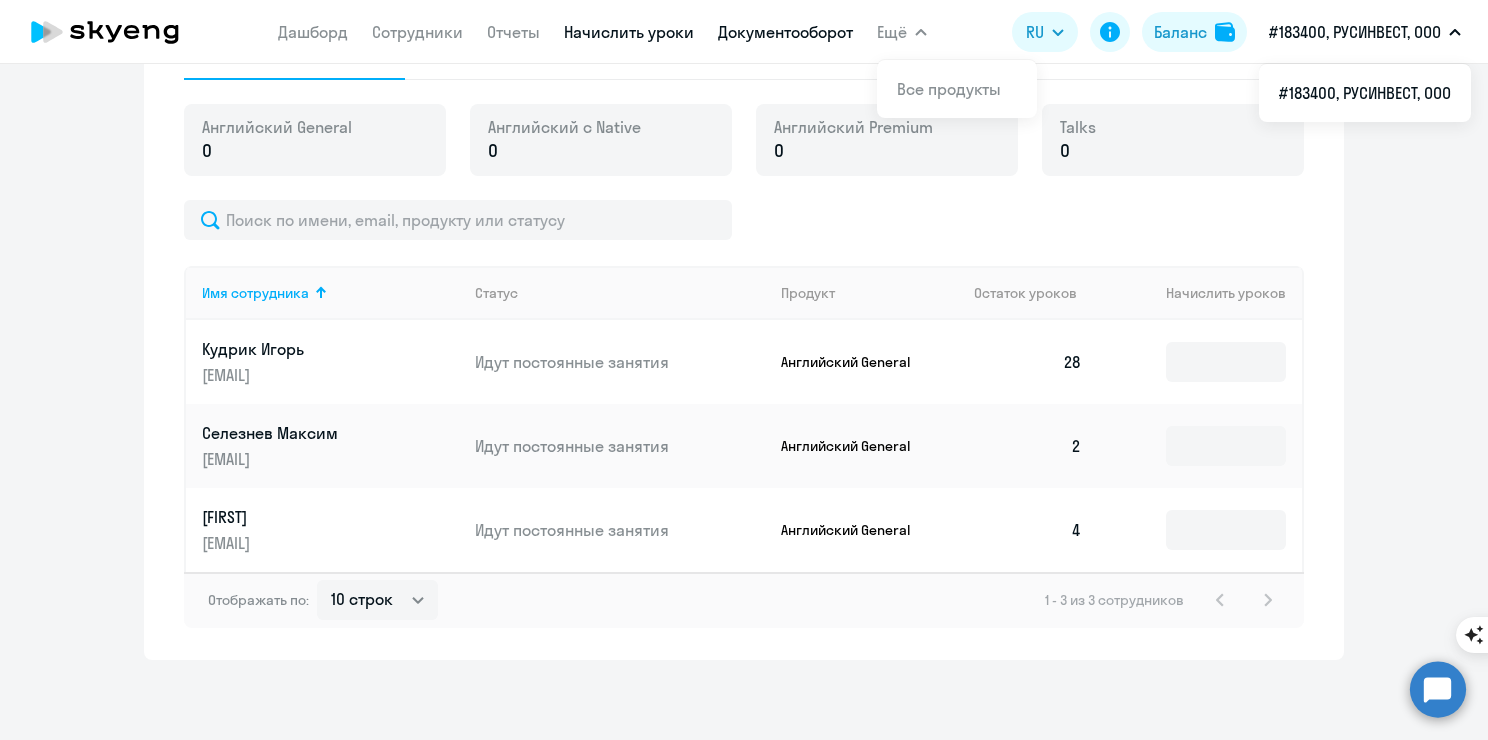click on "Документооборот" at bounding box center (785, 32) 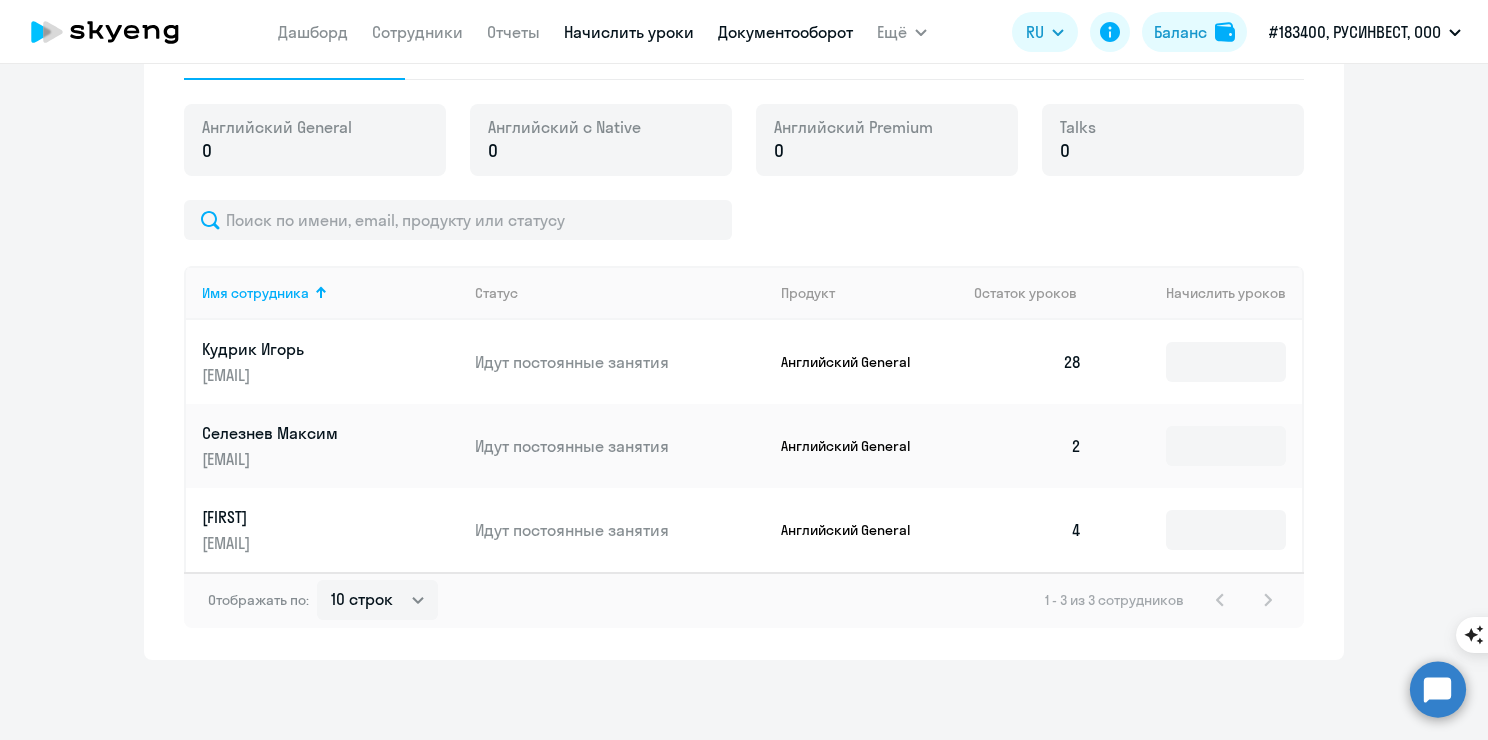 scroll, scrollTop: 0, scrollLeft: 0, axis: both 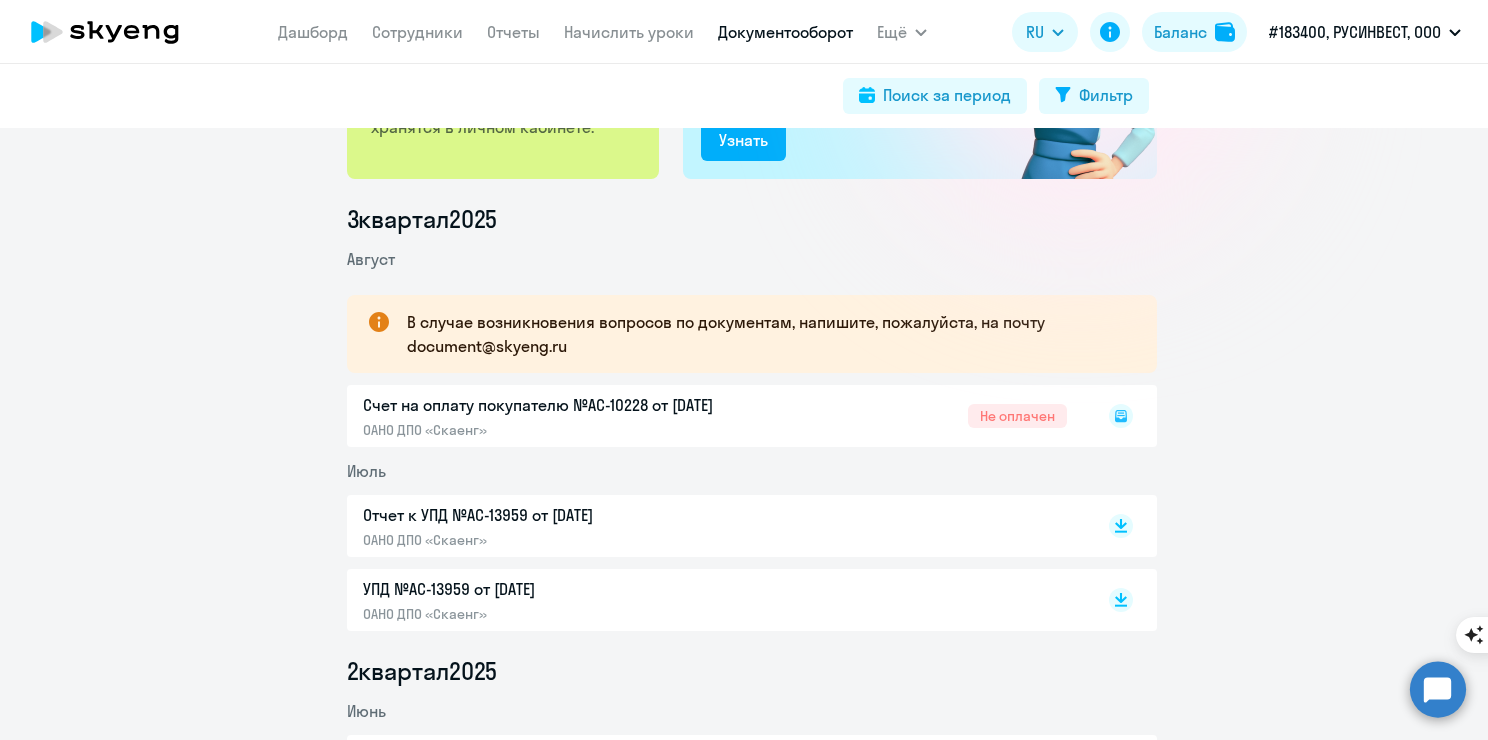 click on "Счет на оплату покупателю №AC-10228 от [DATE]  ОАНО ДПО «Скаенг»  Не оплачен" 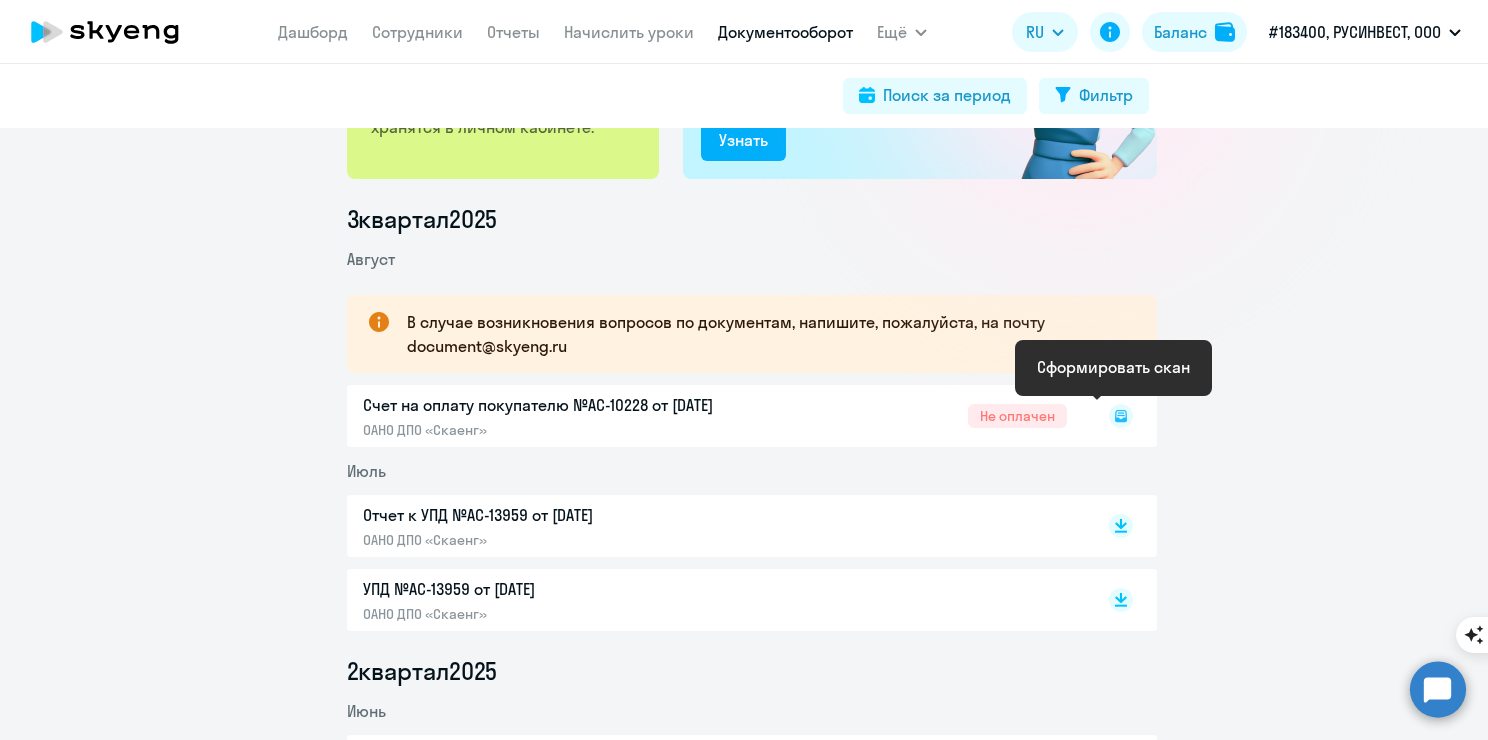 click 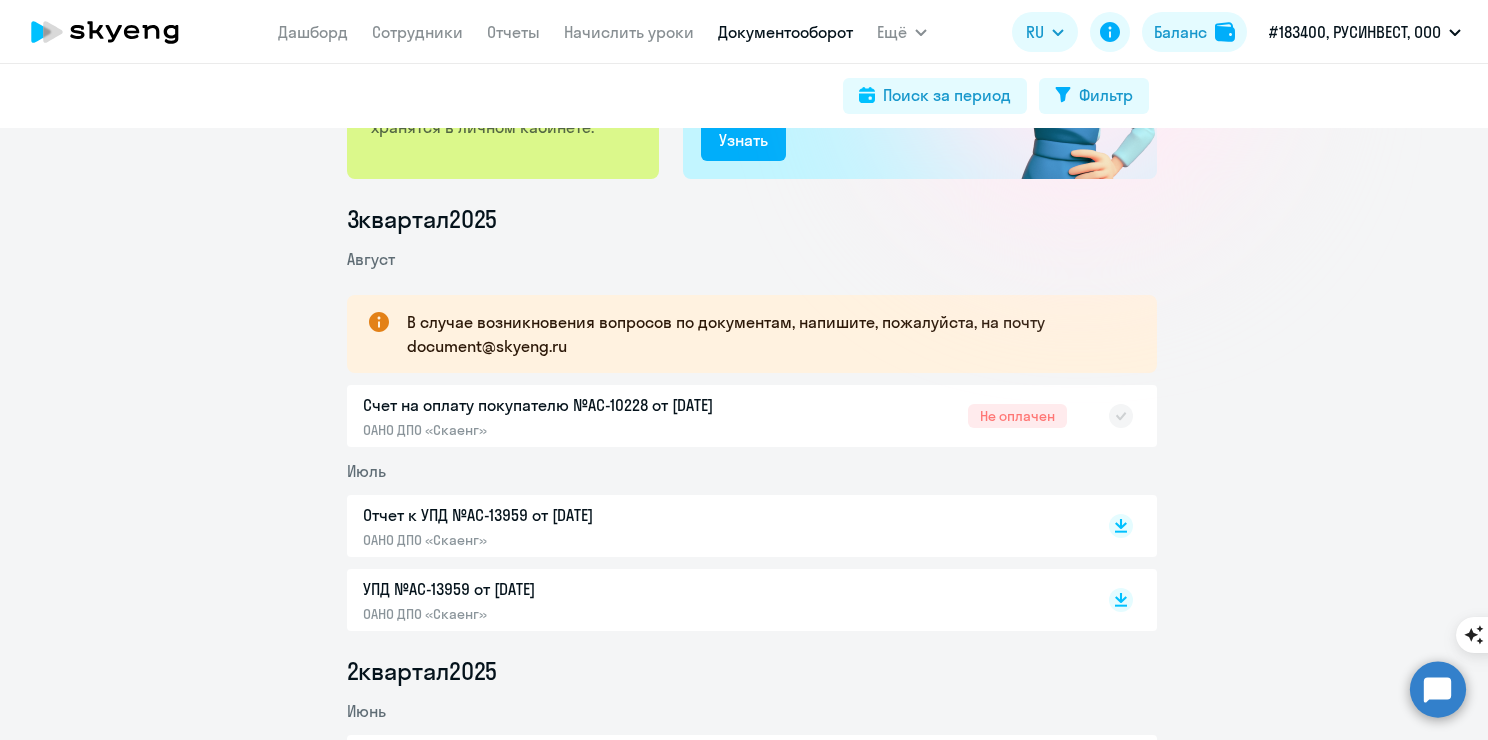 click on "Счет на оплату покупателю №AC-10228 от [DATE]  ОАНО ДПО «Скаенг»  Не оплачен" 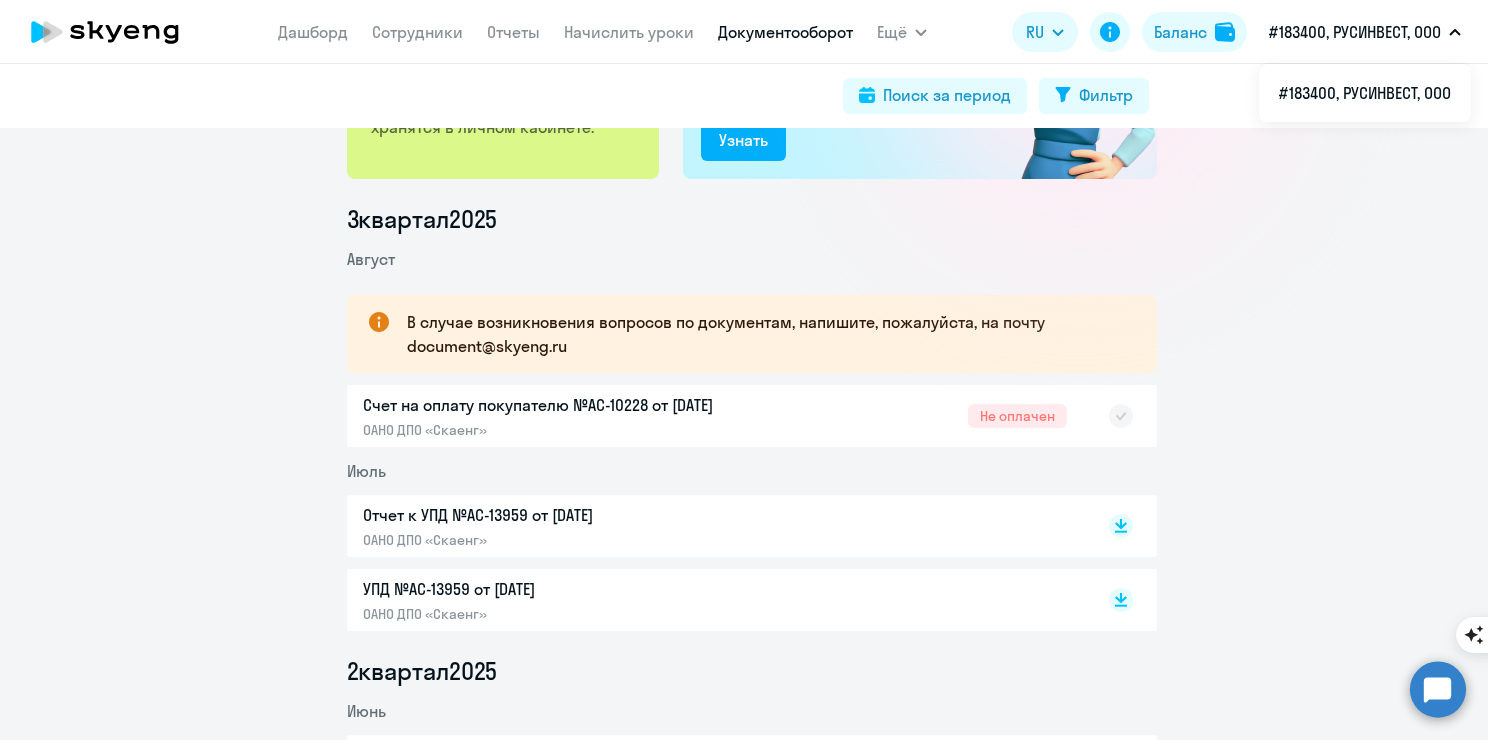 click on "[QUARTER] квартал  2025  Август
В случае возникновения вопросов по документам, напишите, пожалуйста, на почту document@skyeng.ru  Счет на оплату покупателю №AC-10228 от [DATE]  ОАНО ДПО «Скаенг»  Не оплачен
Июль  Отчет к УПД №AC-13959 от [DATE]  ОАНО ДПО «Скаенг»
УПД №AC-13959 от [DATE]  ОАНО ДПО «Скаенг»
2  квартал  2025  Июнь  Отчет к УПД №AC-12099 от [DATE]  ОАНО ДПО «Скаенг»
УПД №AC-12099 от [DATE]  ОАНО ДПО «Скаенг»
Май  Отчет к УПД №AC-10156 от [DATE]  ОАНО ДПО «Скаенг»
УПД №AC-10156 от [DATE]  ОАНО ДПО «Скаенг»
Апрель  Отчет к УПД №AC-8144 от [DATE]  ОАНО ДПО «Скаенг»
1" 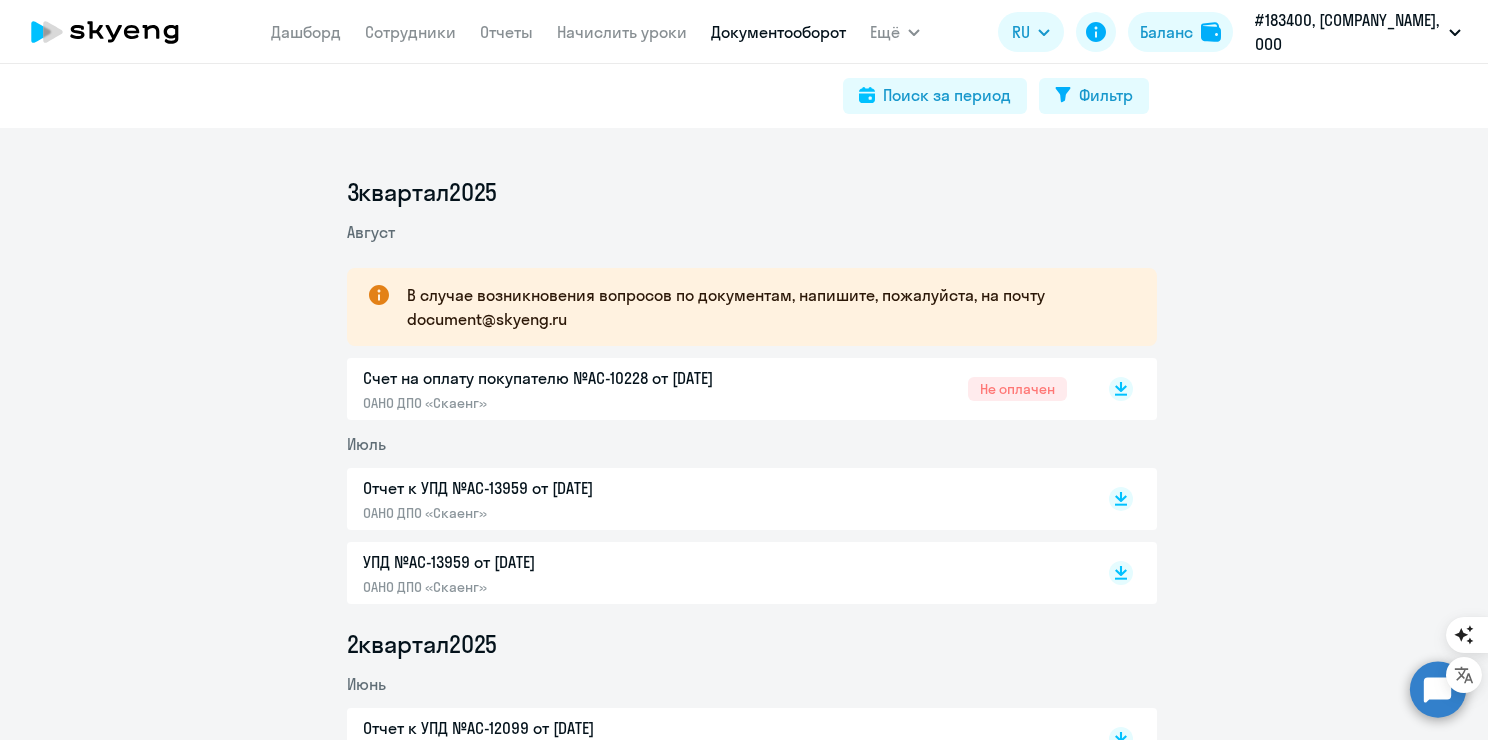scroll, scrollTop: 0, scrollLeft: 0, axis: both 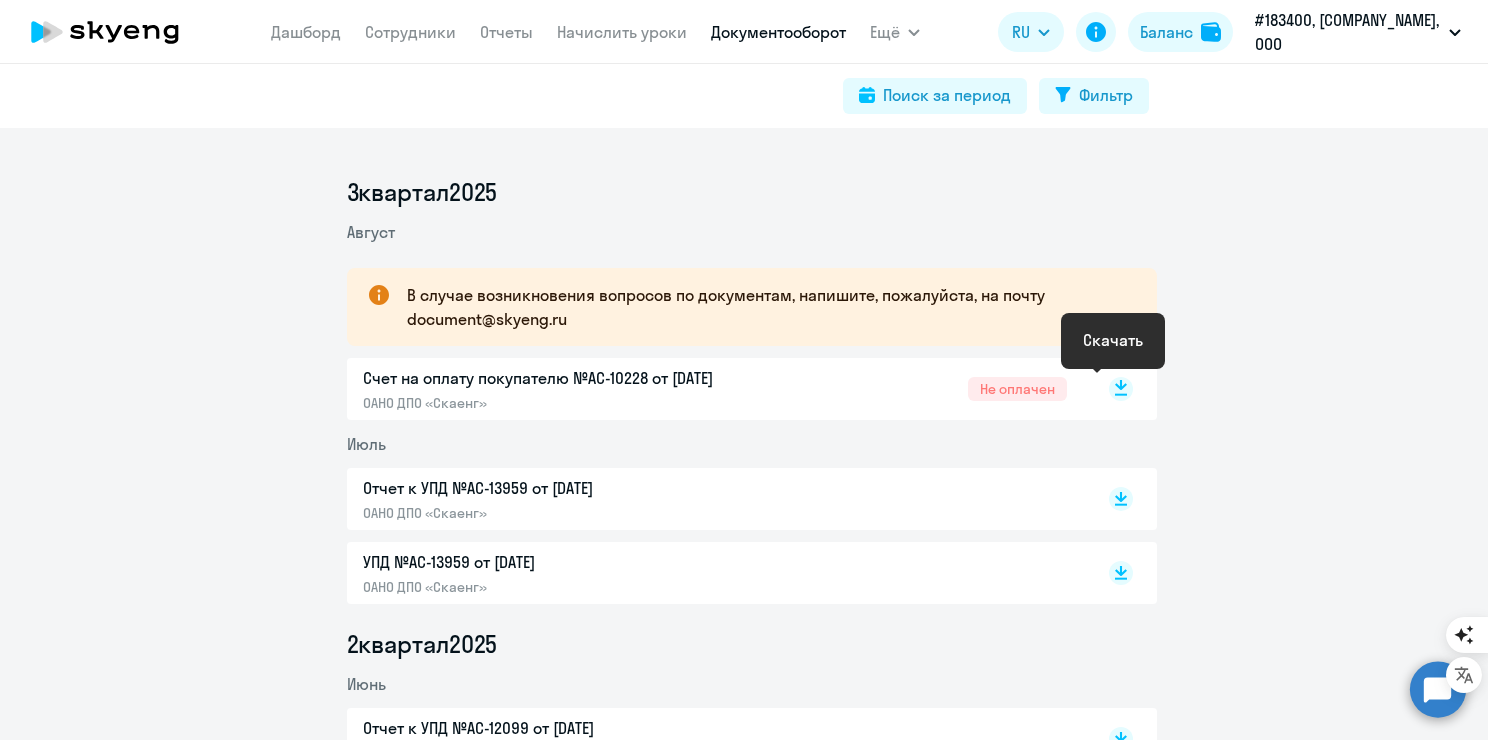 click 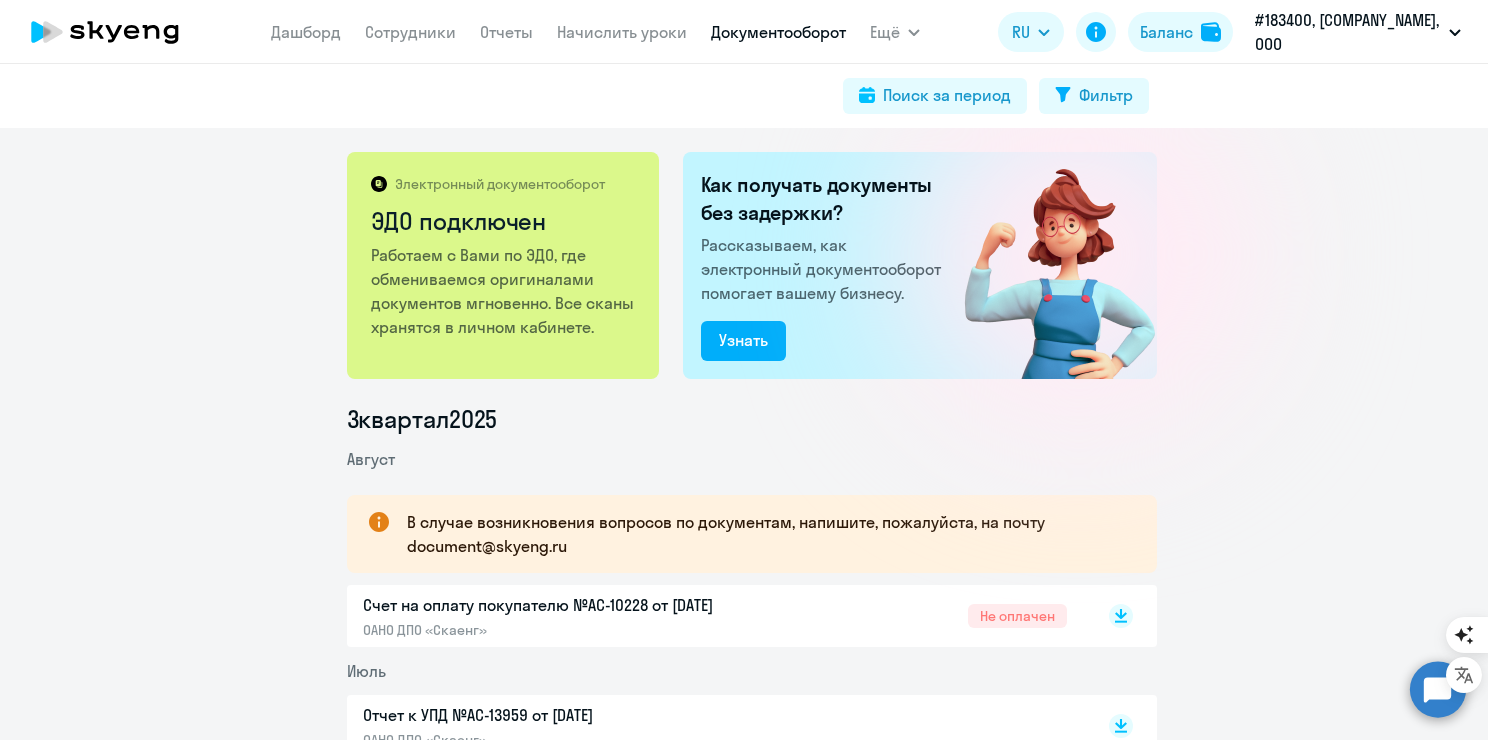 click on "В случае возникновения вопросов по документам, напишите, пожалуйста, на почту document@skyeng.ru" 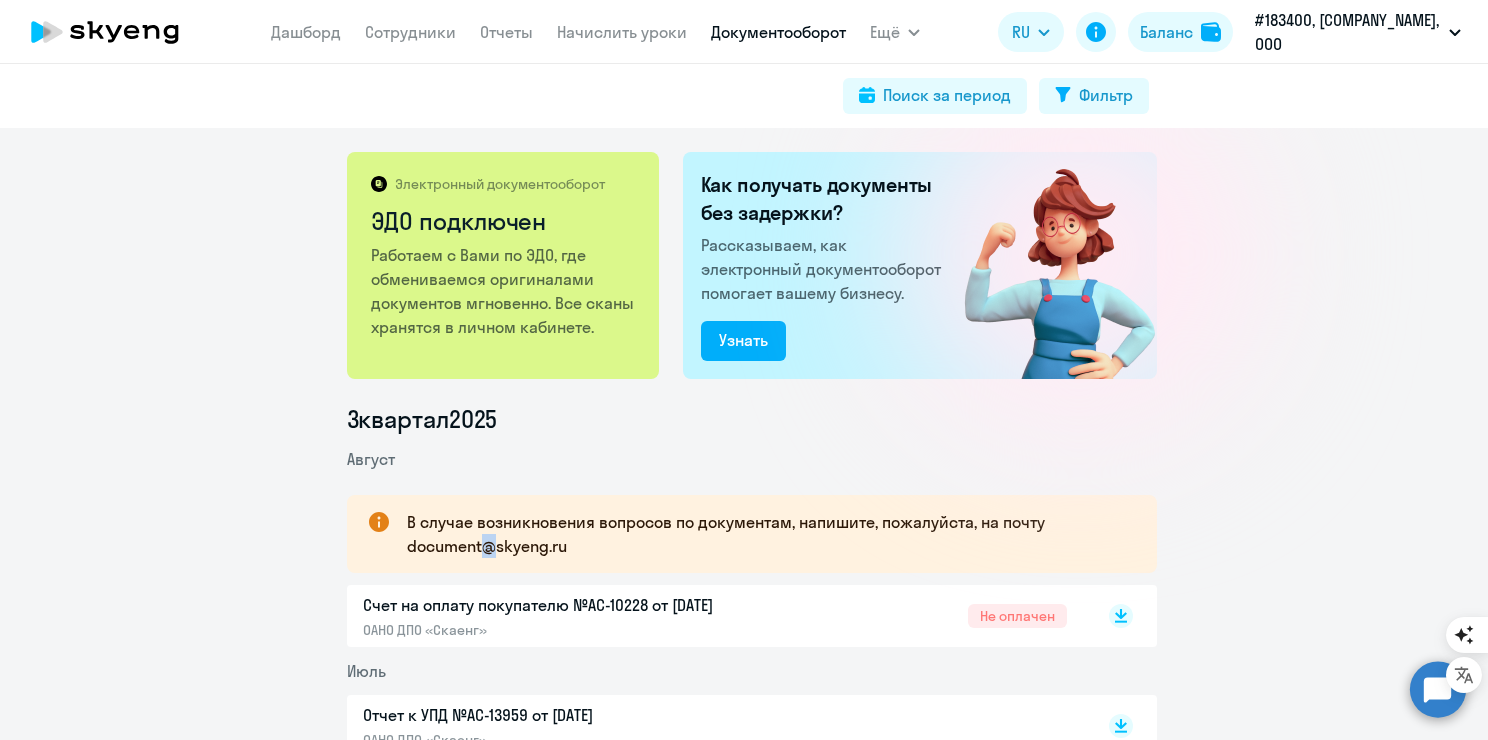 click on "В случае возникновения вопросов по документам, напишите, пожалуйста, на почту document@skyeng.ru" 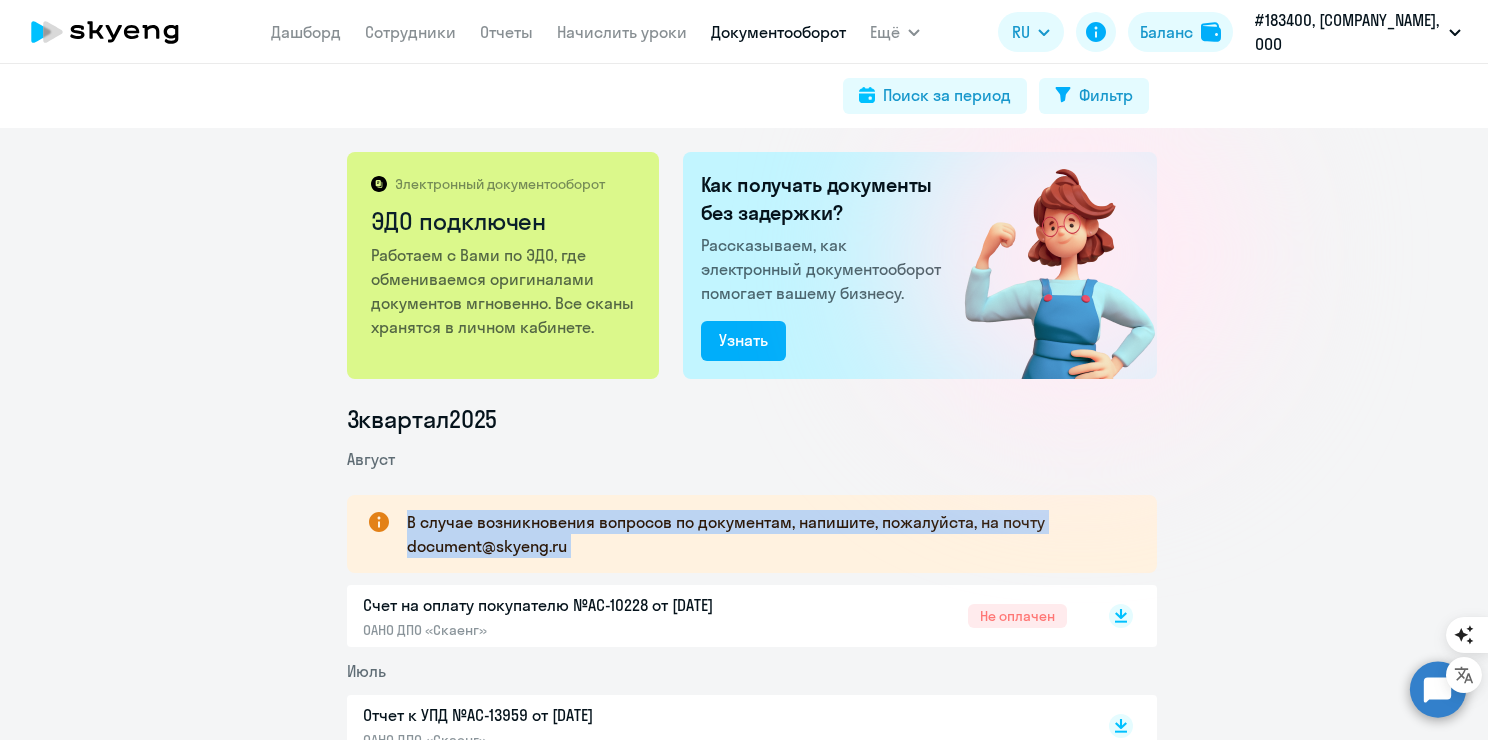 click on "В случае возникновения вопросов по документам, напишите, пожалуйста, на почту document@skyeng.ru" 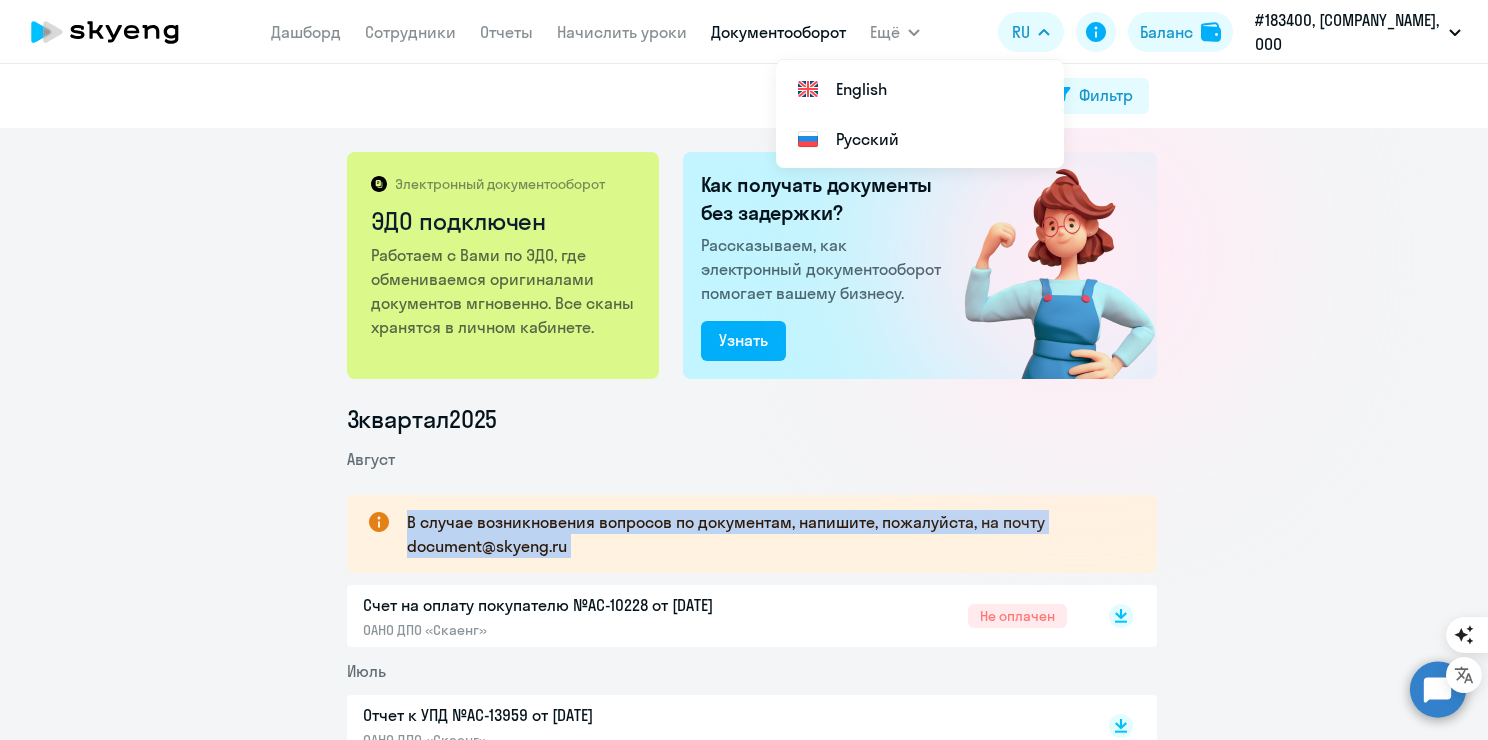 click on "3  квартал  2025  Август
В случае возникновения вопросов по документам, напишите, пожалуйста, на почту document@skyeng.ru  Счет на оплату покупателю №AC-10228 от 04.08.2025  ОАНО ДПО «Скаенг»  Не оплачен
Июль  Отчет к УПД №AC-13959 от 31.07.2025  ОАНО ДПО «Скаенг»
УПД №AC-13959 от 31.07.2025  ОАНО ДПО «Скаенг»
2  квартал  2025  Июнь  Отчет к УПД №AC-12099 от 30.06.2025  ОАНО ДПО «Скаенг»
УПД №AC-12099 от 30.06.2025  ОАНО ДПО «Скаенг»
Май  Отчет к УПД №AC-10156 от 31.05.2025  ОАНО ДПО «Скаенг»
УПД №AC-10156 от 31.05.2025  ОАНО ДПО «Скаенг»
Апрель  Отчет к УПД №AC-8144 от 30.04.2025  ОАНО ДПО «Скаенг»
1" 